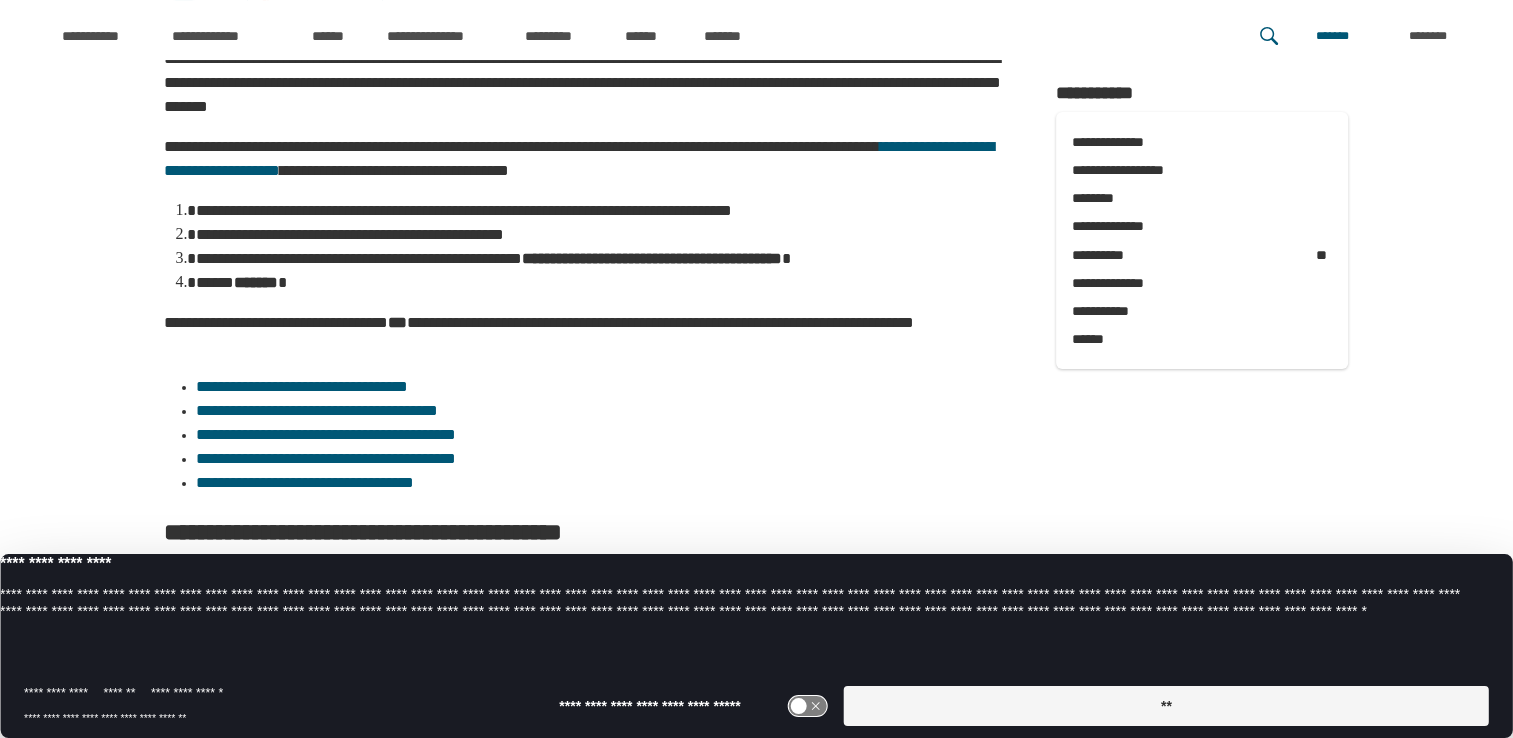 scroll, scrollTop: 270, scrollLeft: 0, axis: vertical 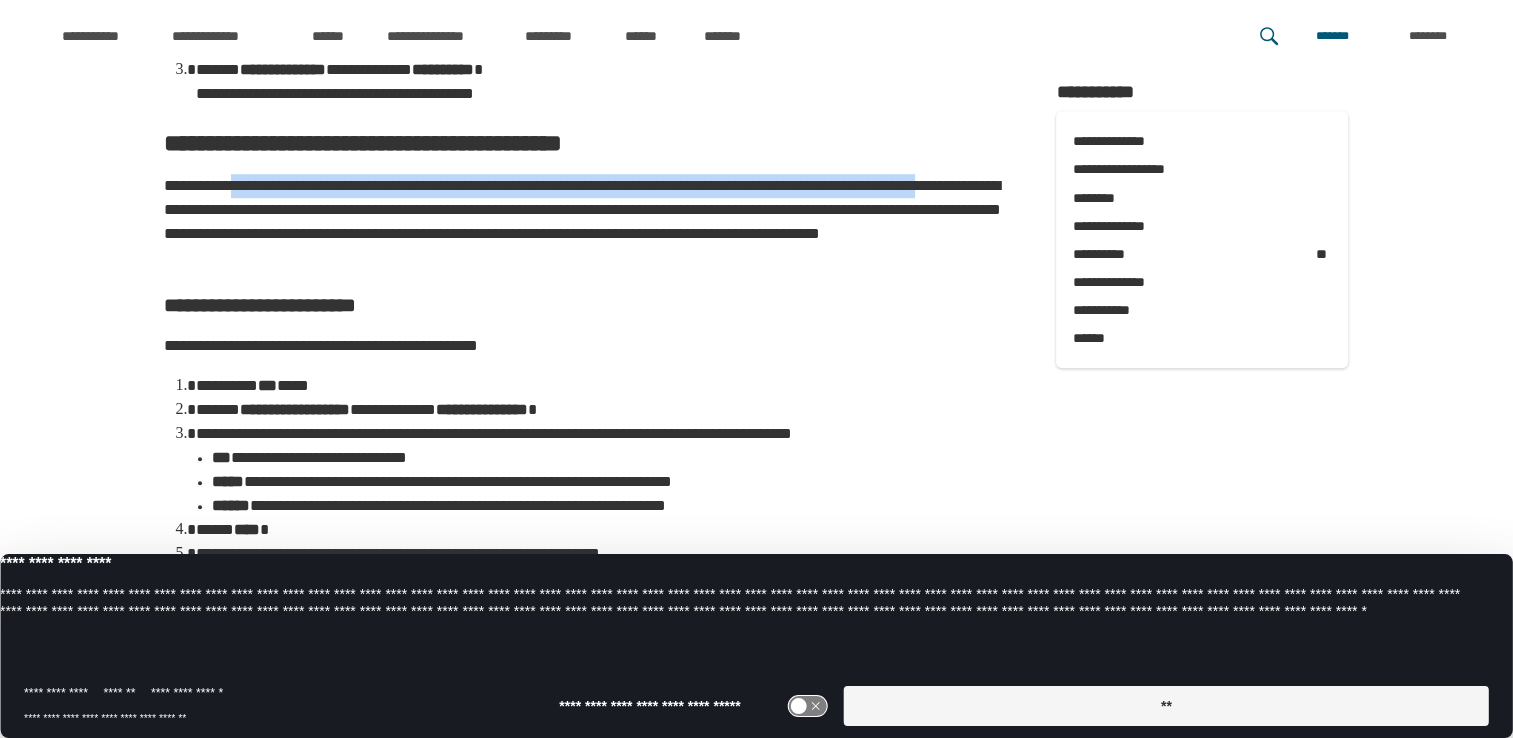 drag, startPoint x: 377, startPoint y: 254, endPoint x: 508, endPoint y: 277, distance: 133.00375 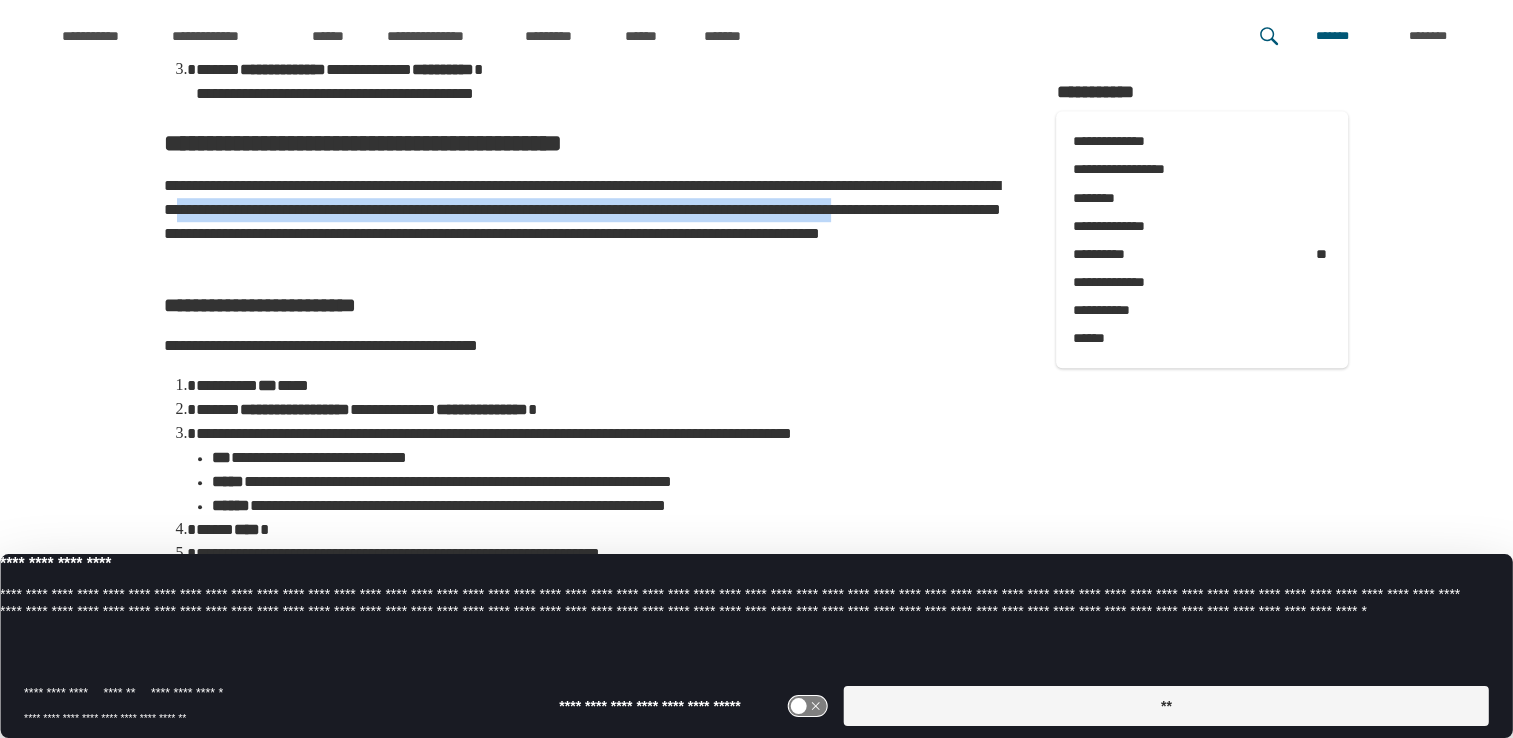 drag, startPoint x: 485, startPoint y: 256, endPoint x: 456, endPoint y: 227, distance: 41.01219 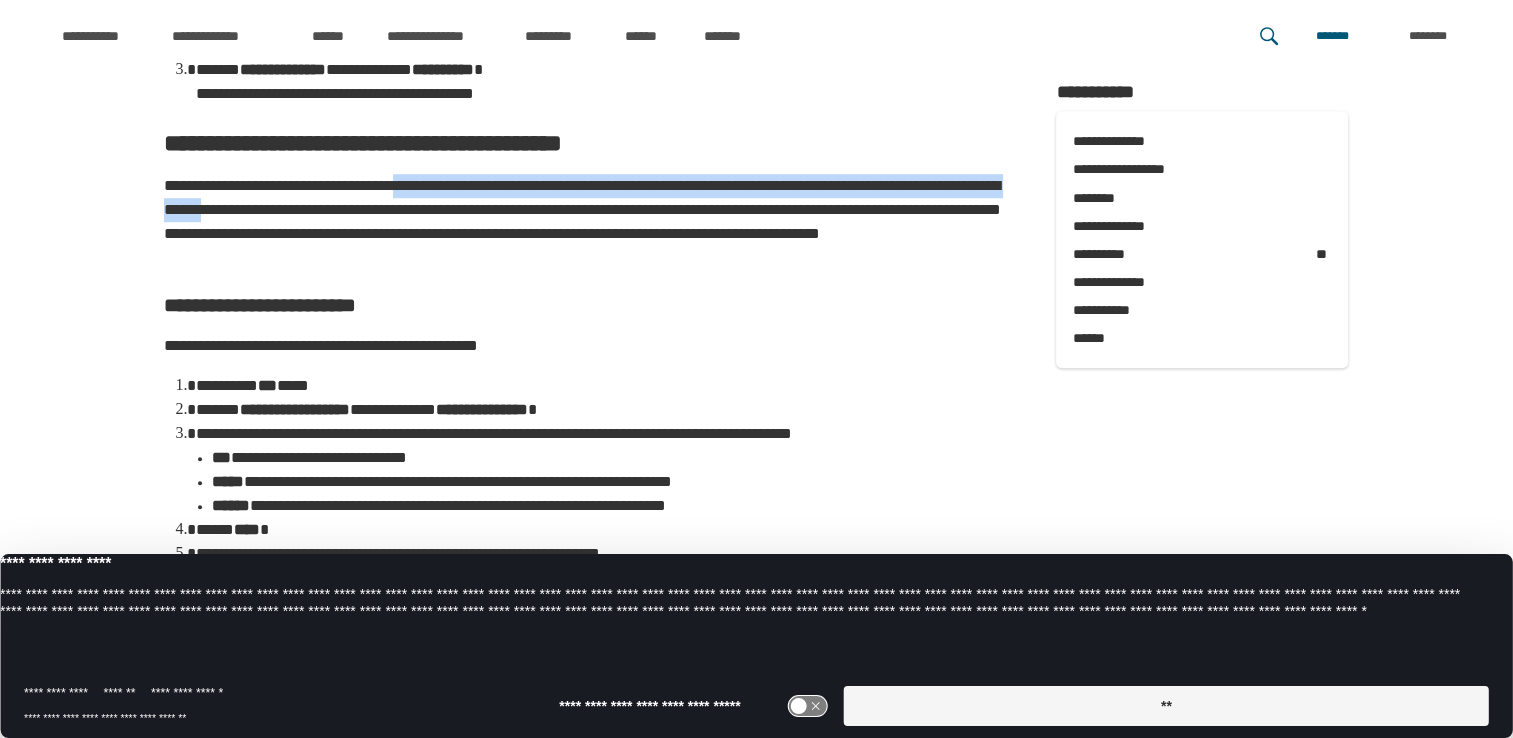 click on "**********" at bounding box center [590, 222] 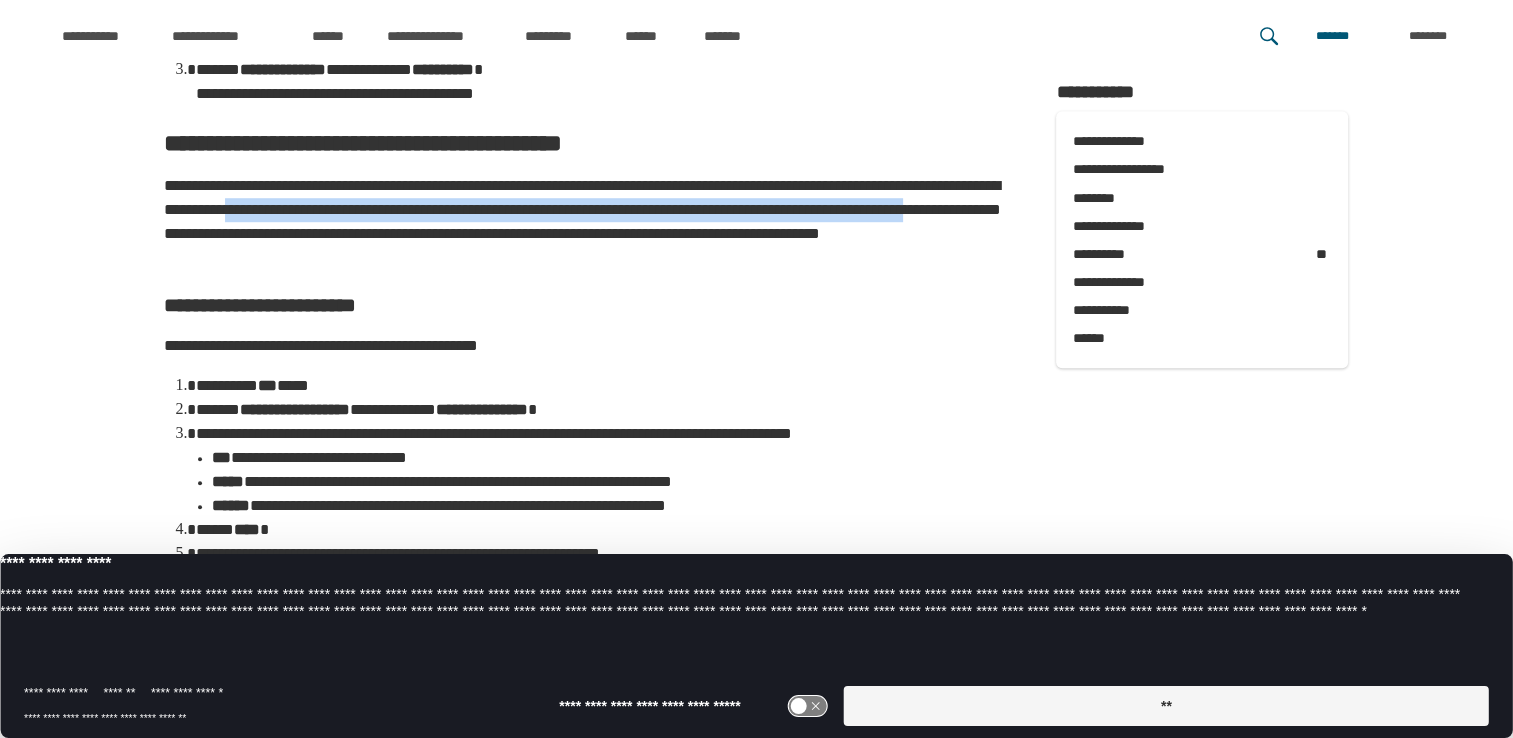 click on "**********" at bounding box center [590, 222] 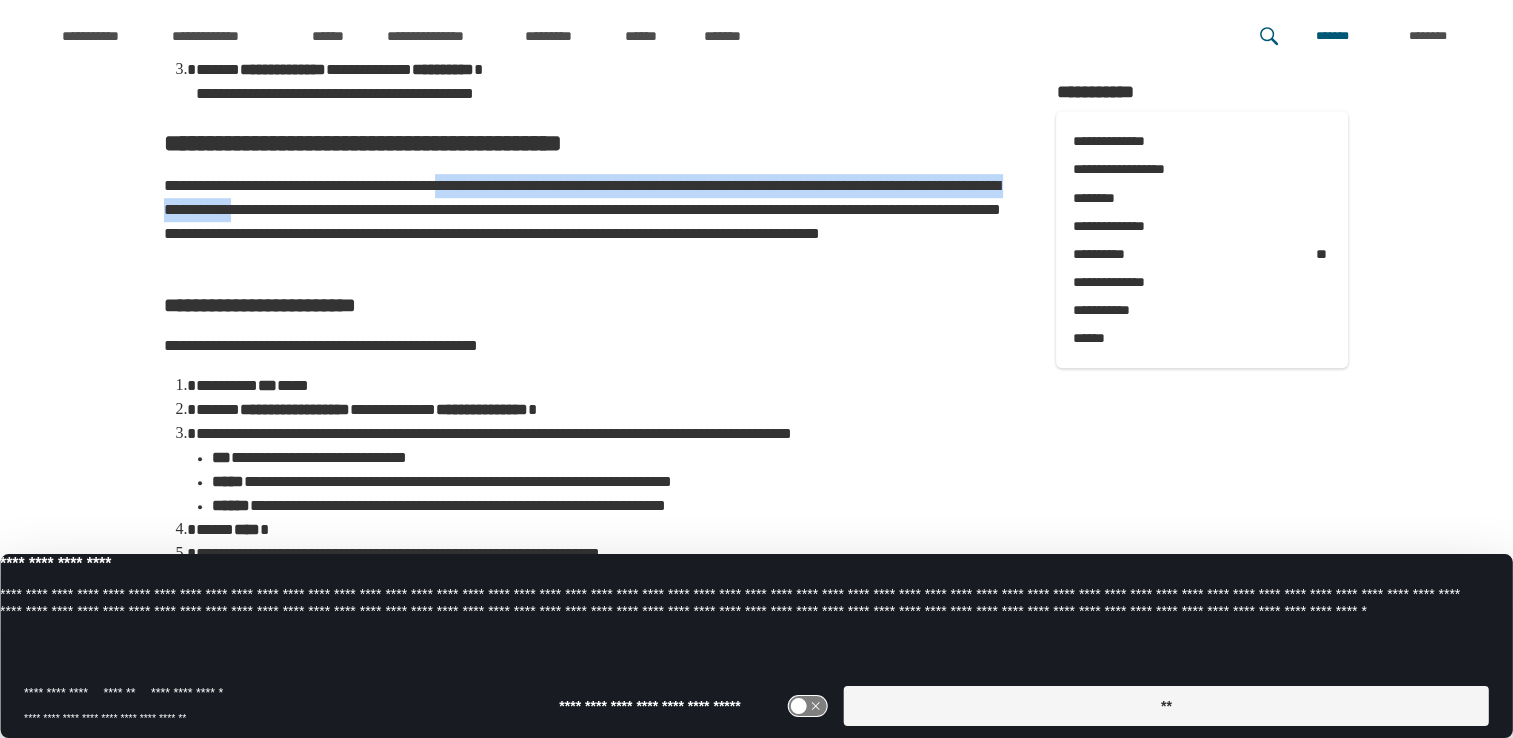 drag, startPoint x: 562, startPoint y: 245, endPoint x: 644, endPoint y: 290, distance: 93.53609 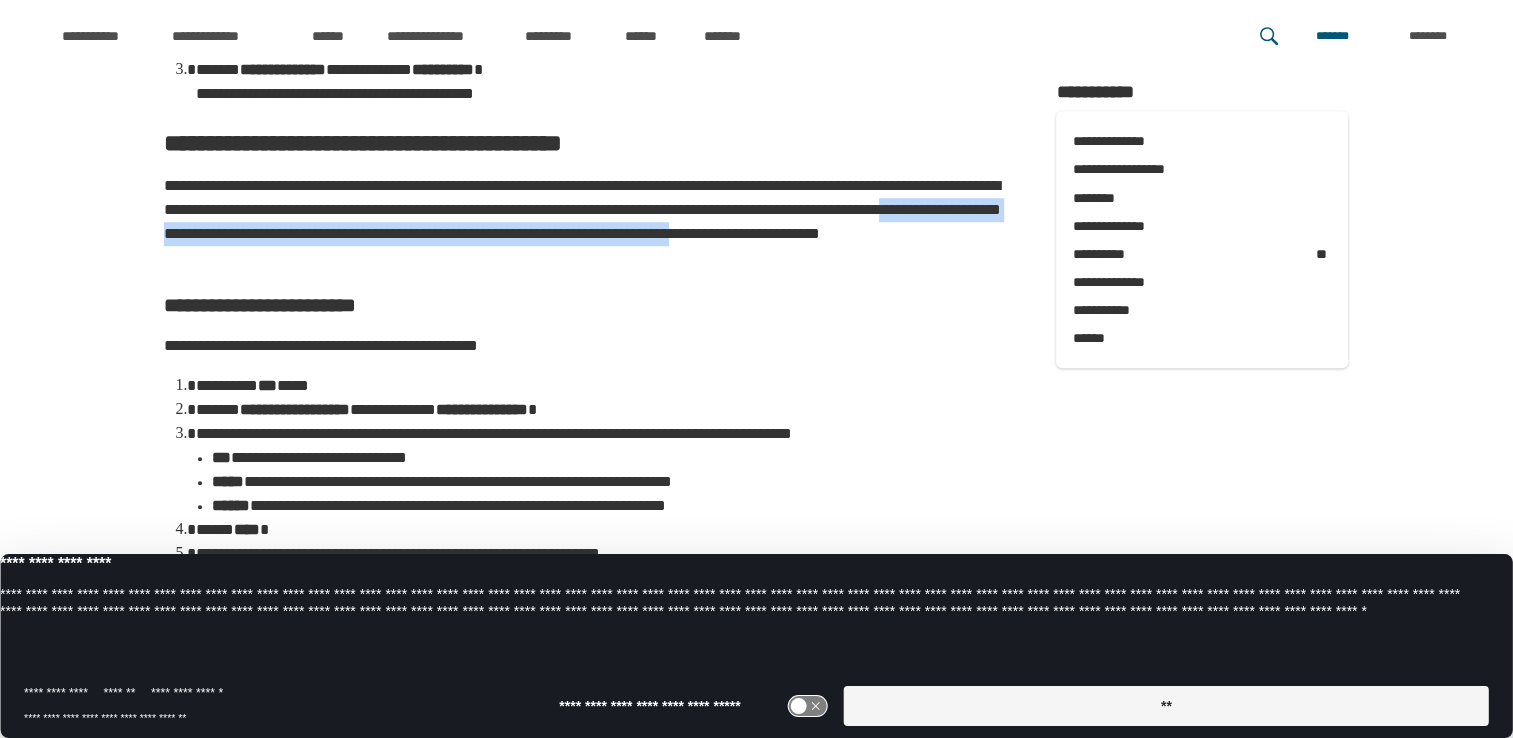 drag, startPoint x: 644, startPoint y: 290, endPoint x: 496, endPoint y: 222, distance: 162.87419 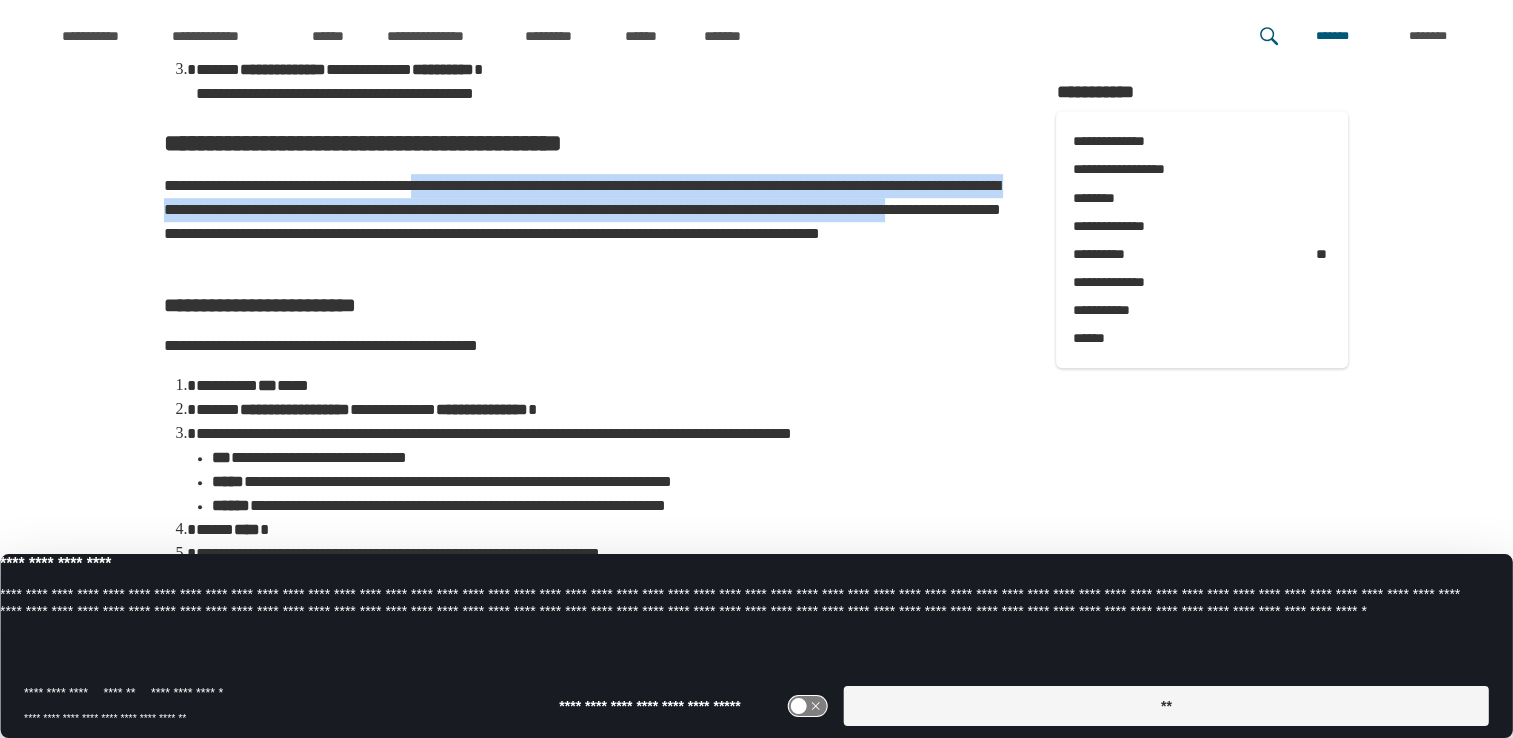 drag, startPoint x: 547, startPoint y: 255, endPoint x: 635, endPoint y: 296, distance: 97.082436 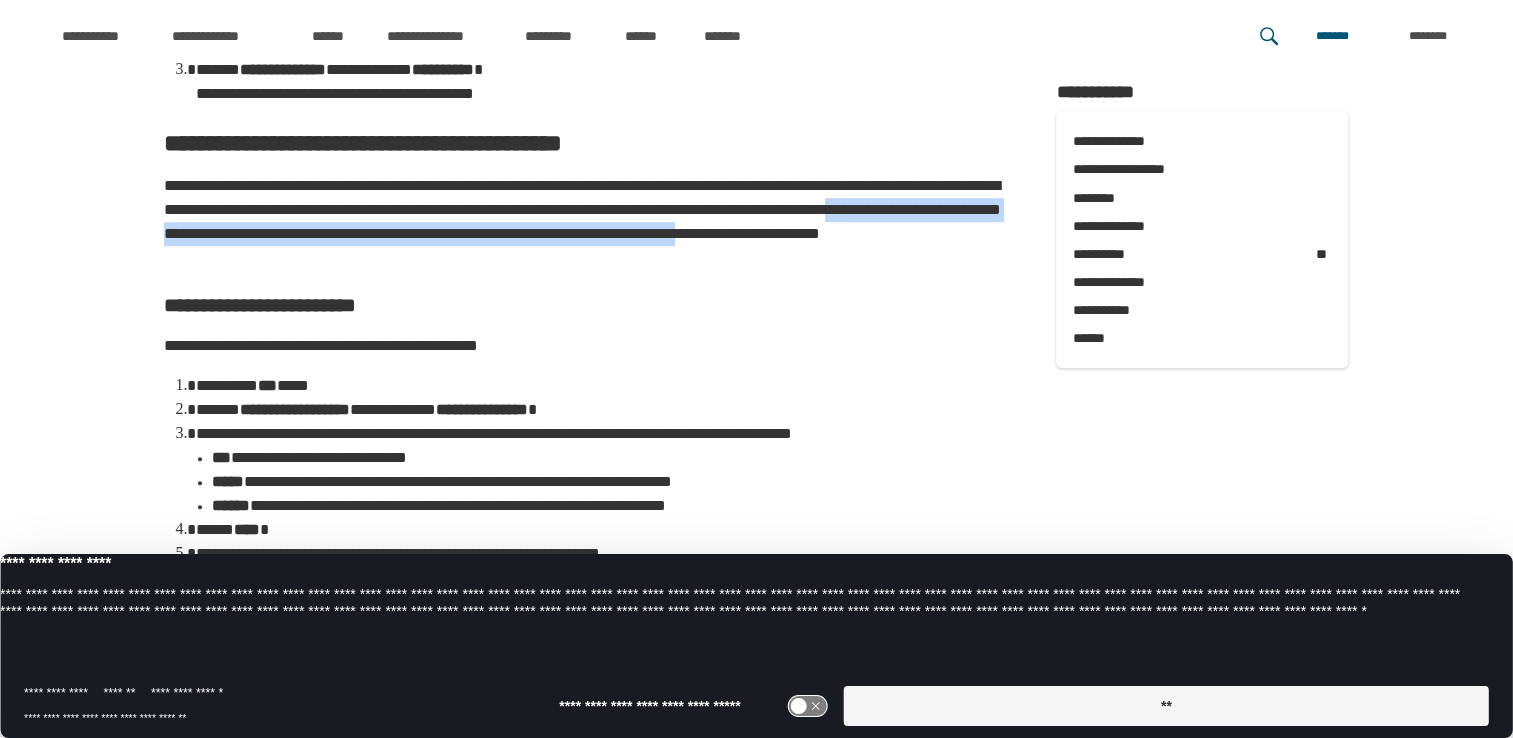 drag, startPoint x: 564, startPoint y: 274, endPoint x: 328, endPoint y: 236, distance: 239.03975 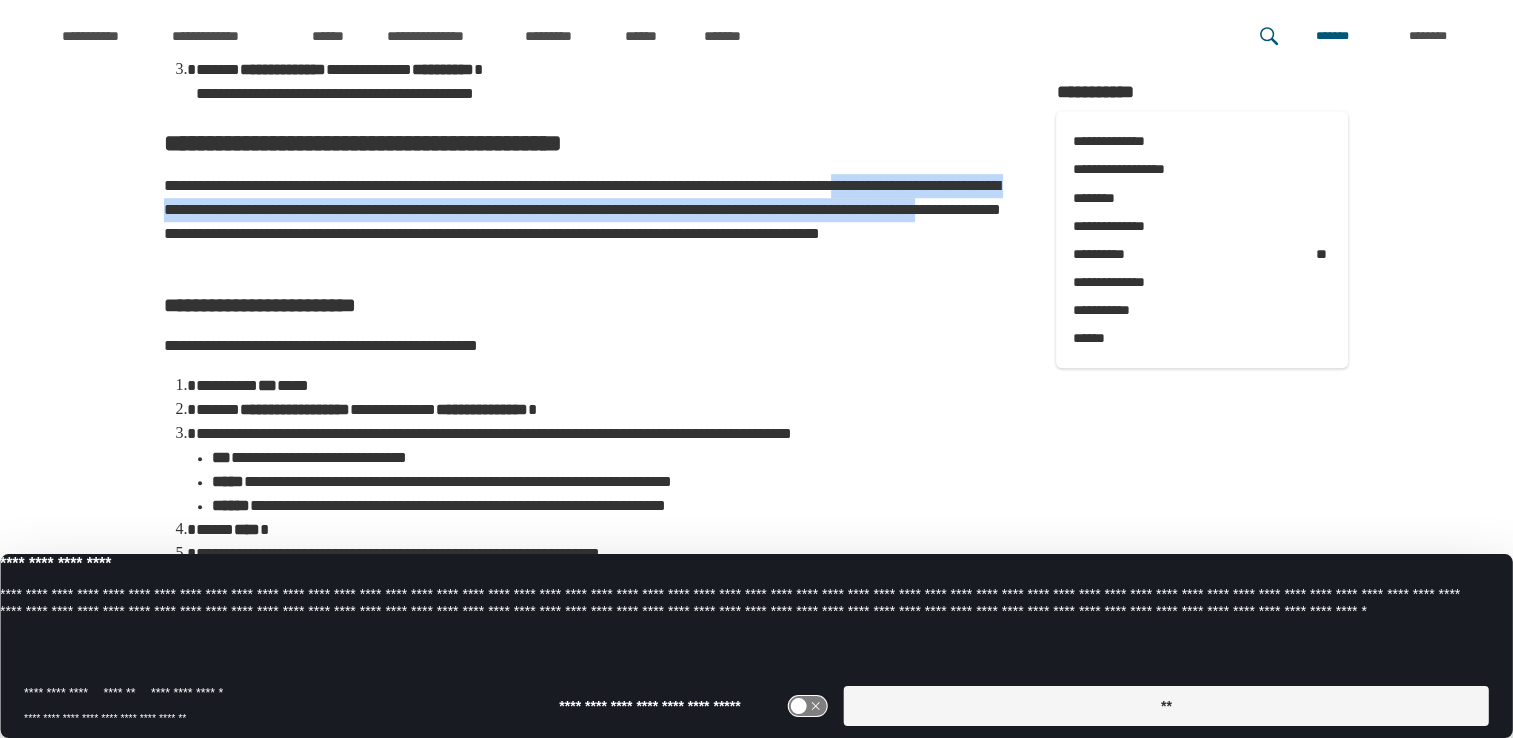 drag, startPoint x: 241, startPoint y: 252, endPoint x: 658, endPoint y: 277, distance: 417.74872 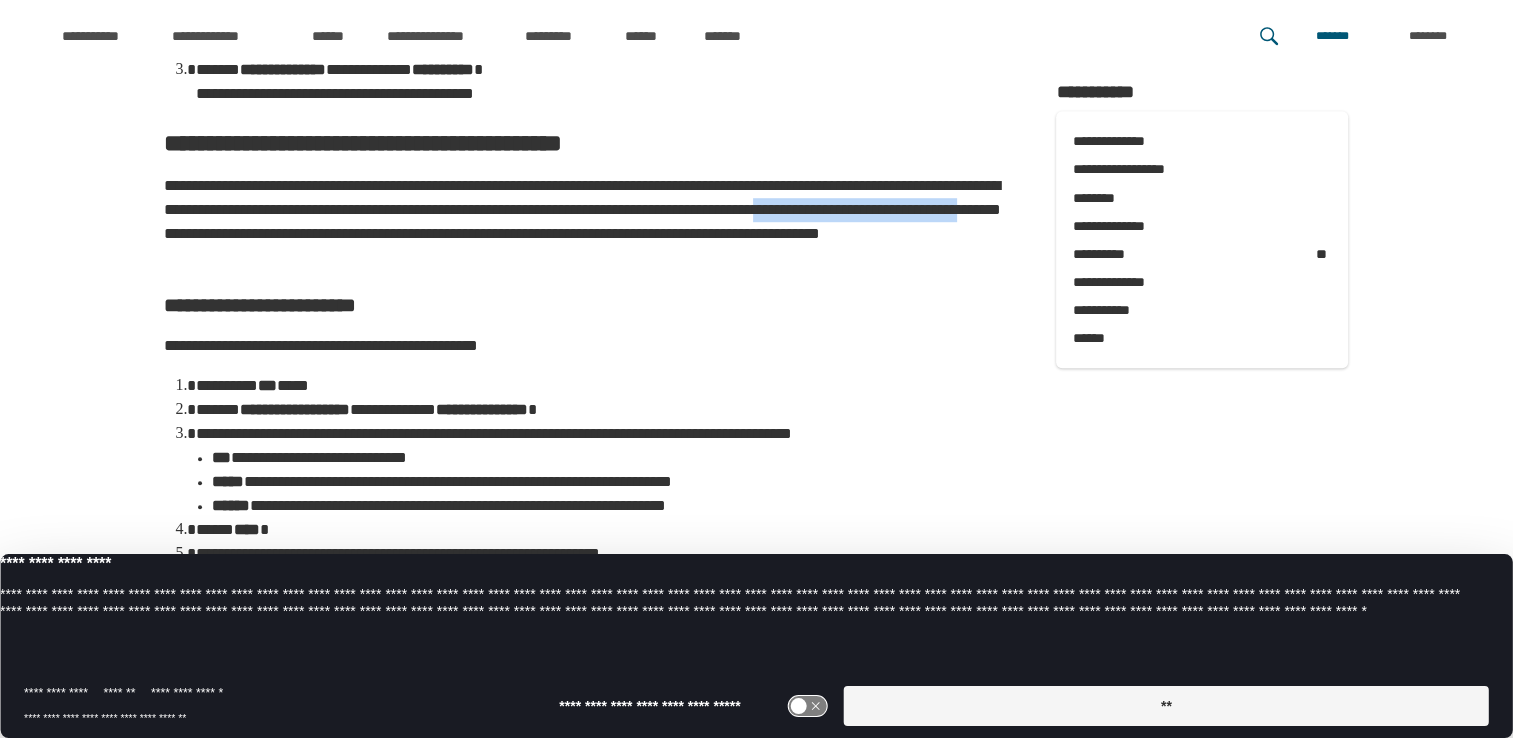 drag, startPoint x: 660, startPoint y: 283, endPoint x: 315, endPoint y: 248, distance: 346.7708 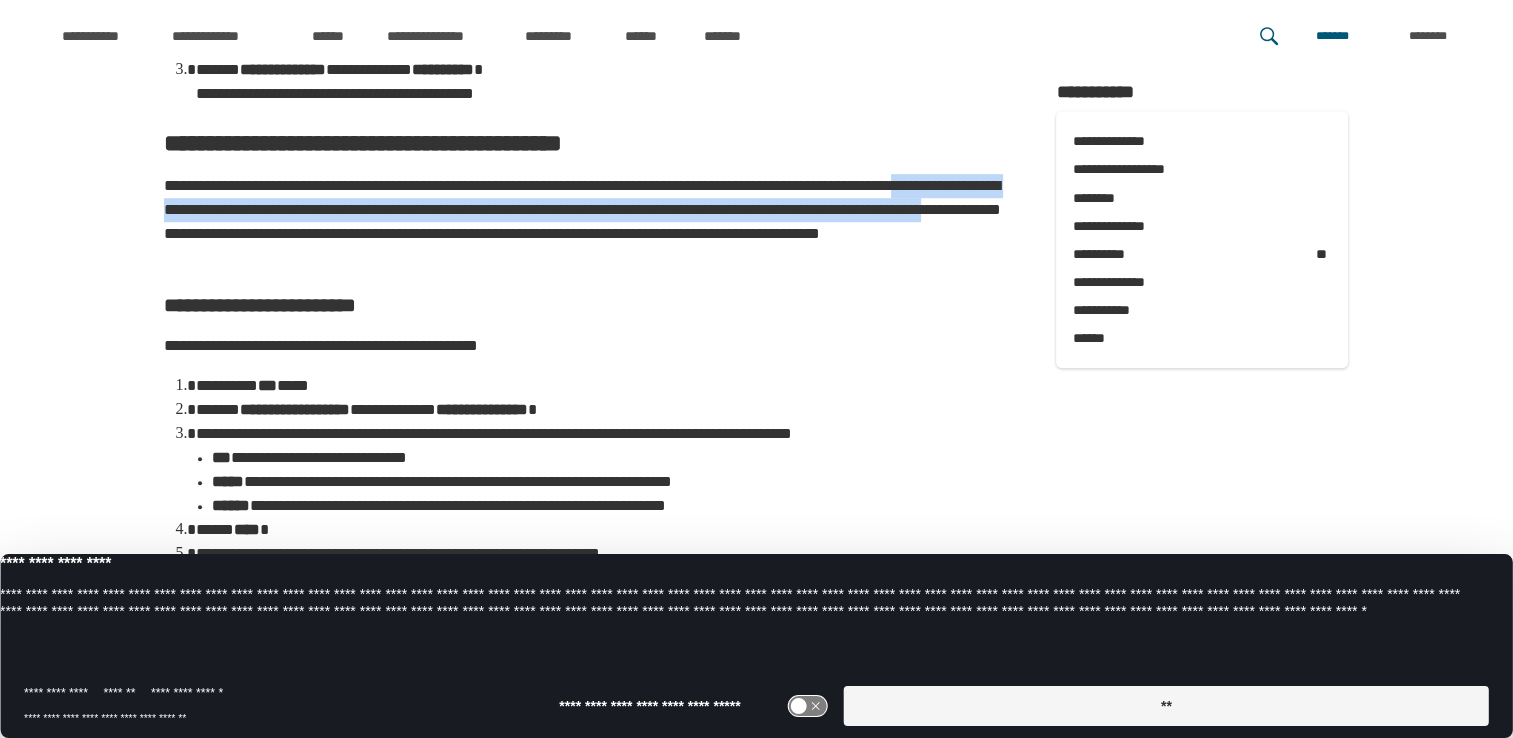 drag, startPoint x: 315, startPoint y: 248, endPoint x: 720, endPoint y: 283, distance: 406.50952 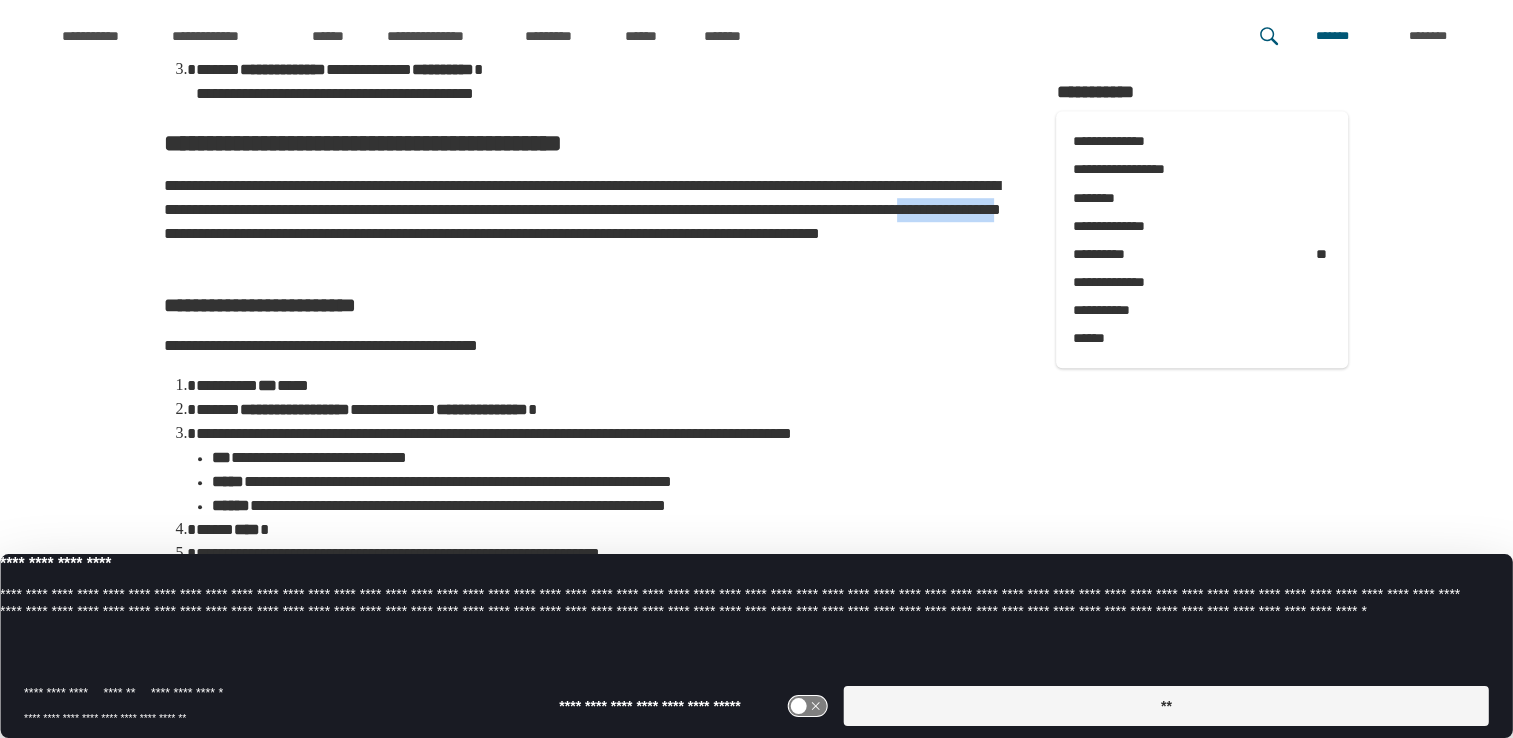 drag, startPoint x: 720, startPoint y: 283, endPoint x: 461, endPoint y: 253, distance: 260.73166 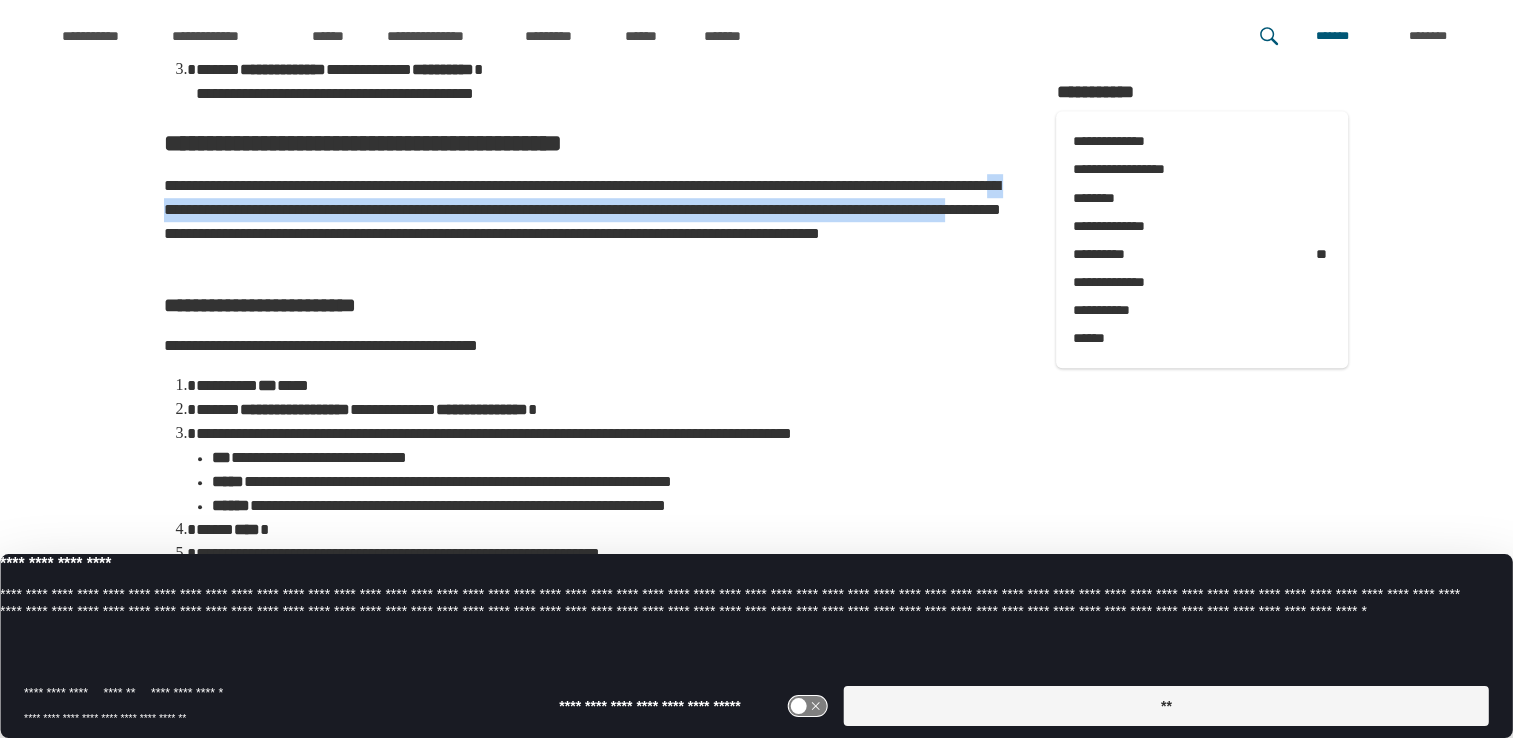 drag, startPoint x: 485, startPoint y: 259, endPoint x: 721, endPoint y: 283, distance: 237.2172 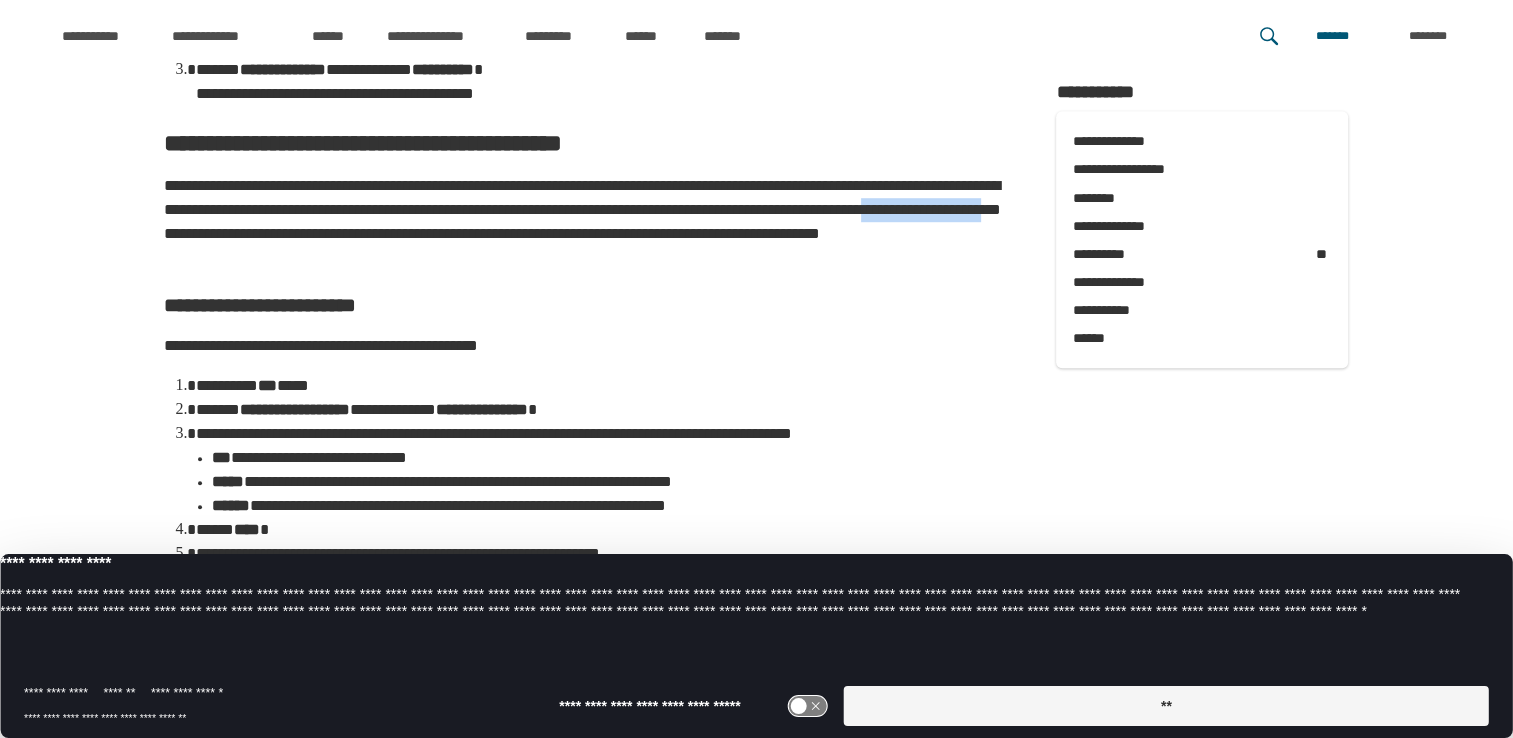 drag, startPoint x: 721, startPoint y: 283, endPoint x: 440, endPoint y: 248, distance: 283.17133 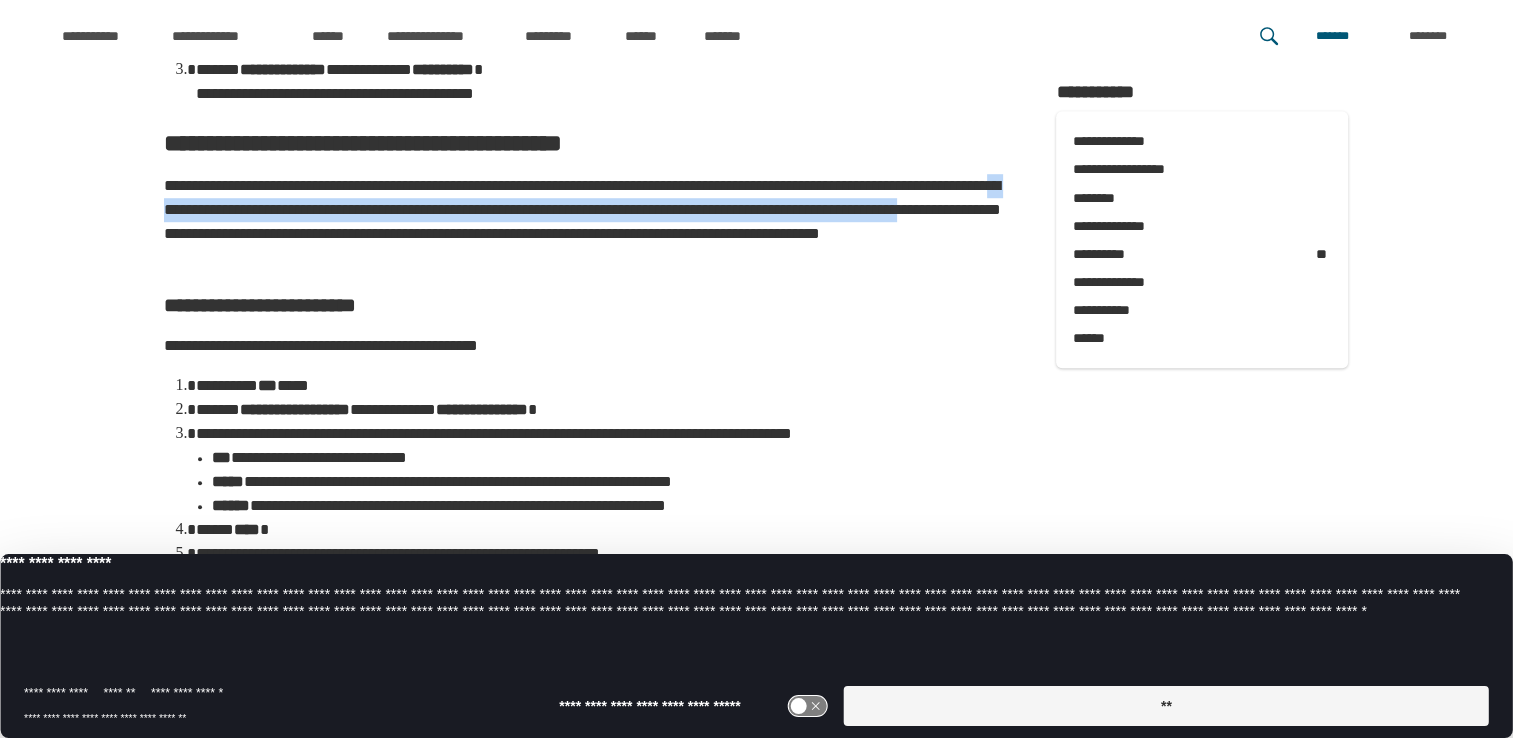 drag, startPoint x: 494, startPoint y: 268, endPoint x: 748, endPoint y: 289, distance: 254.86664 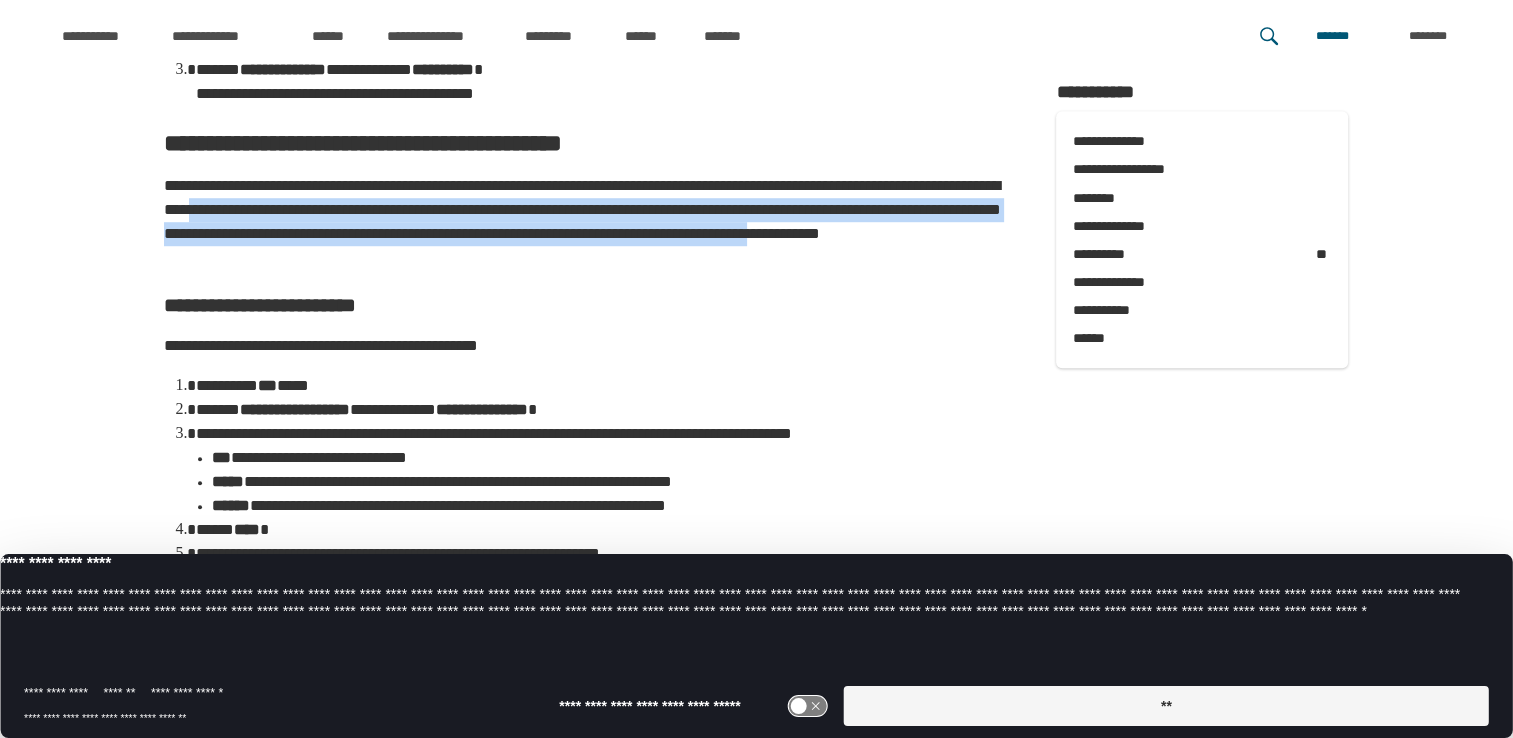 drag, startPoint x: 748, startPoint y: 289, endPoint x: 534, endPoint y: 271, distance: 214.75568 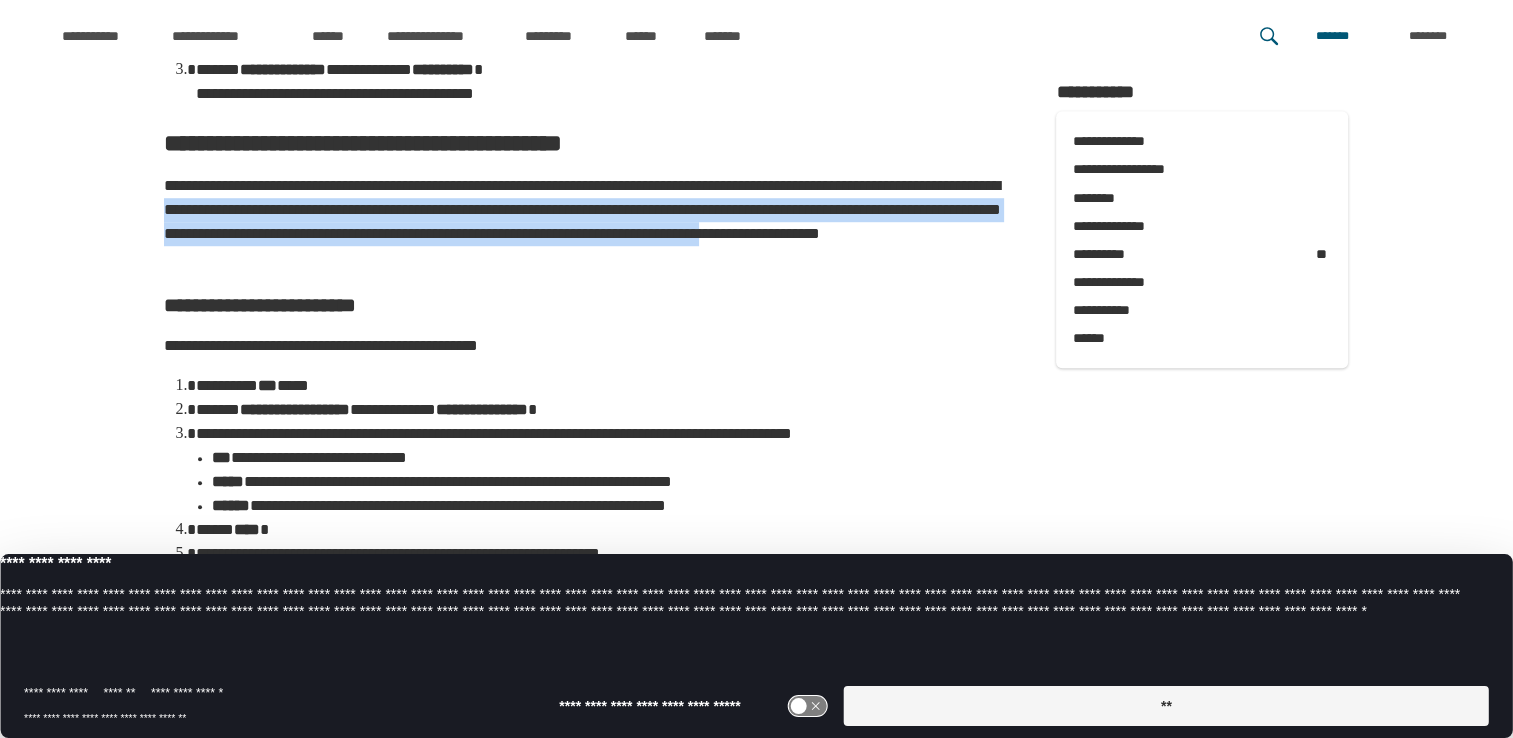 drag, startPoint x: 534, startPoint y: 271, endPoint x: 780, endPoint y: 293, distance: 246.98178 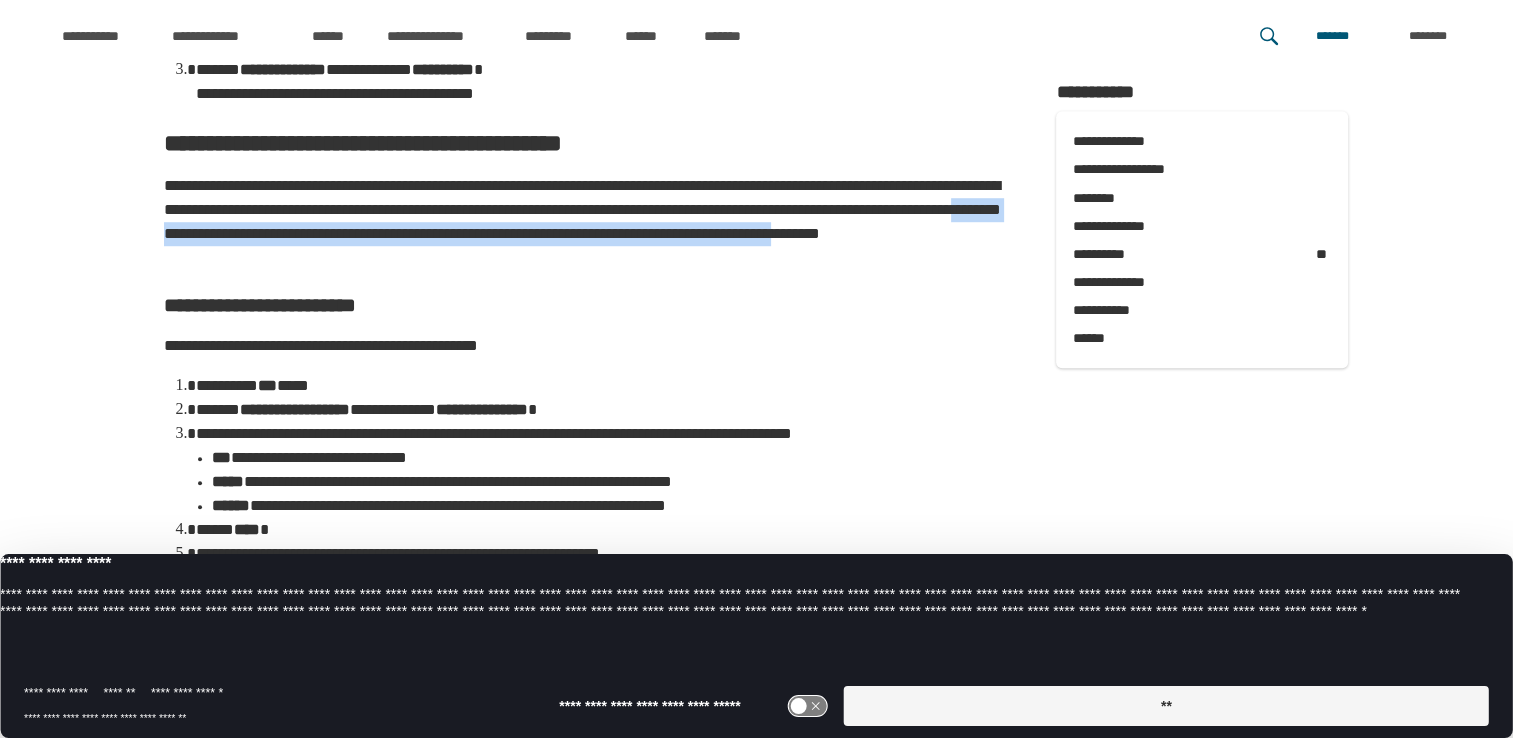 drag, startPoint x: 724, startPoint y: 287, endPoint x: 608, endPoint y: 258, distance: 119.57006 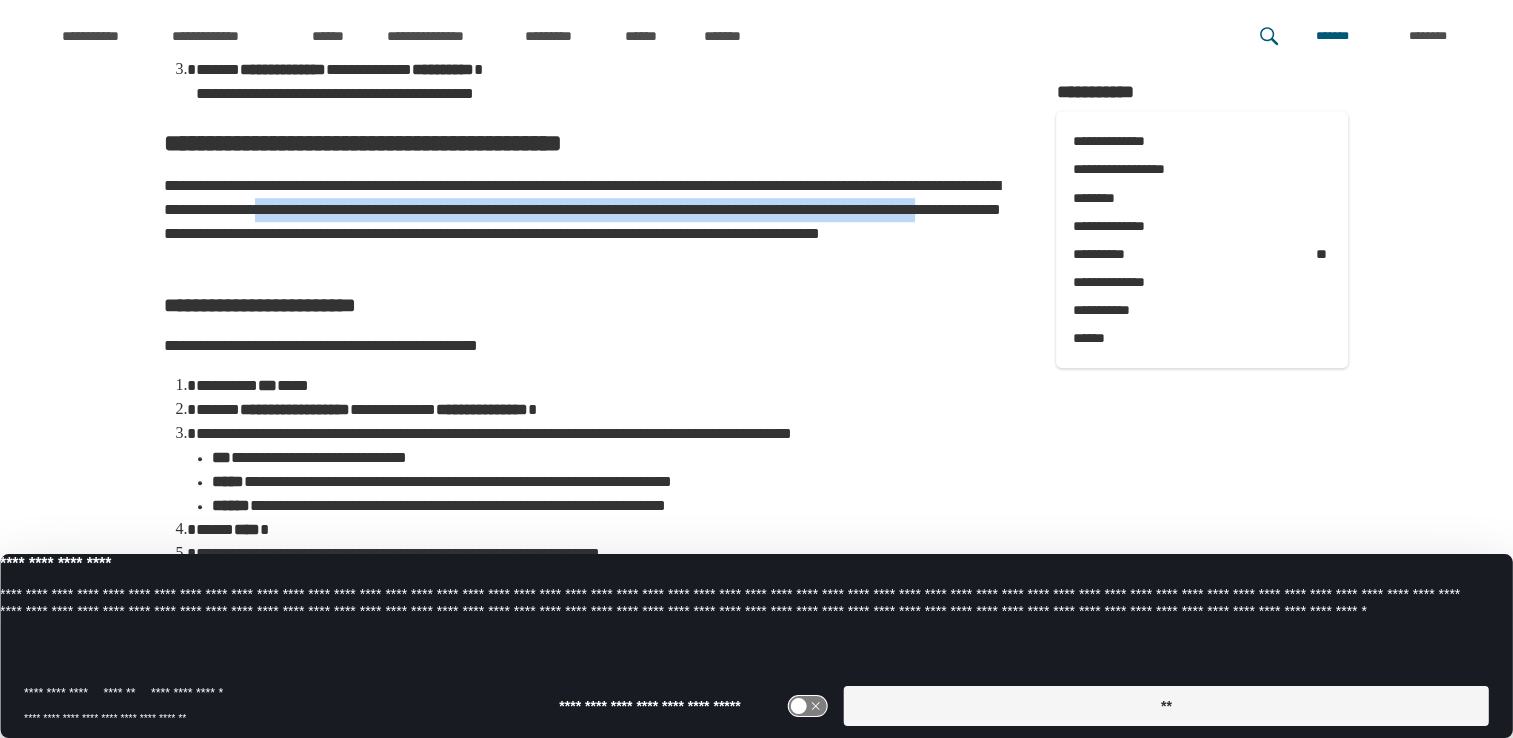 drag, startPoint x: 608, startPoint y: 258, endPoint x: 773, endPoint y: 300, distance: 170.26157 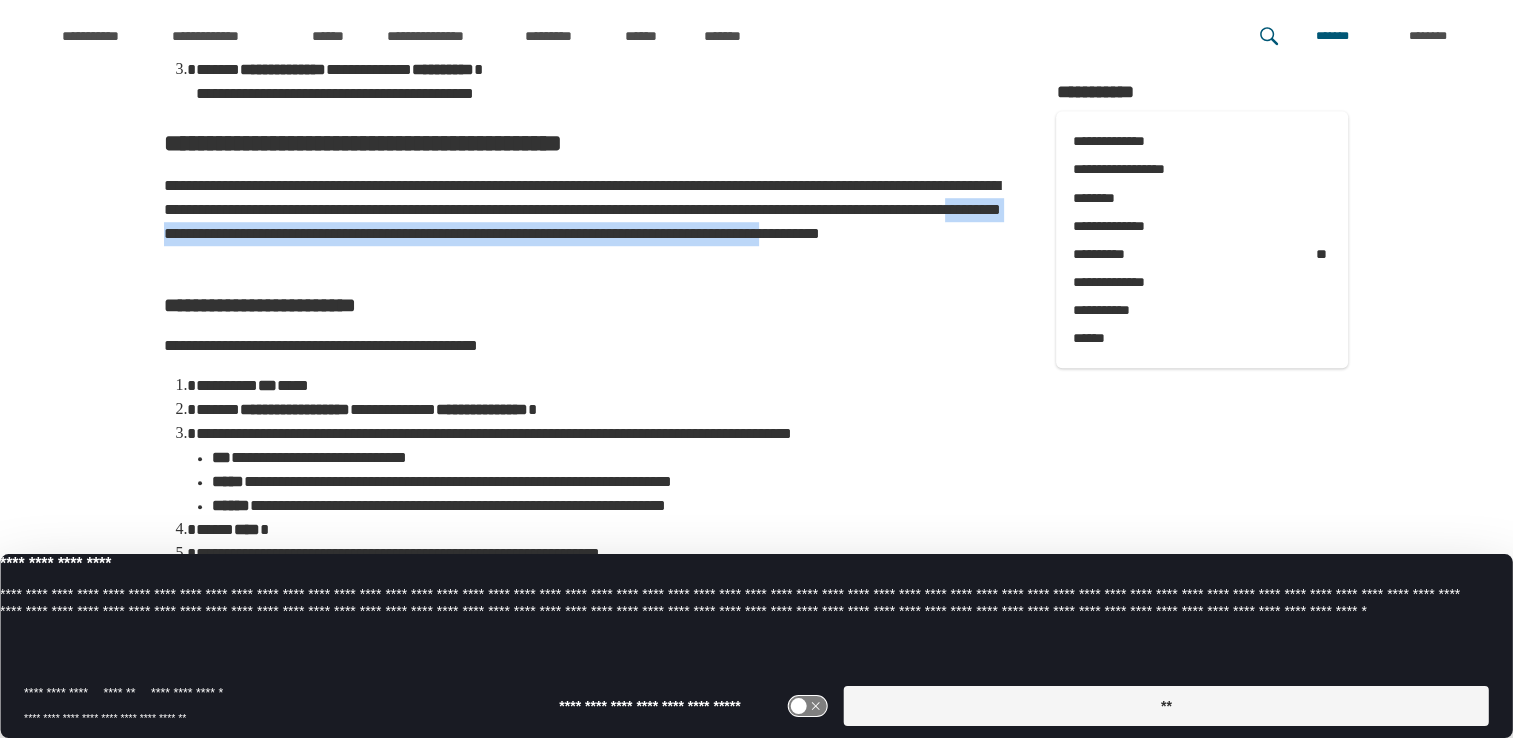 drag, startPoint x: 773, startPoint y: 300, endPoint x: 562, endPoint y: 256, distance: 215.53886 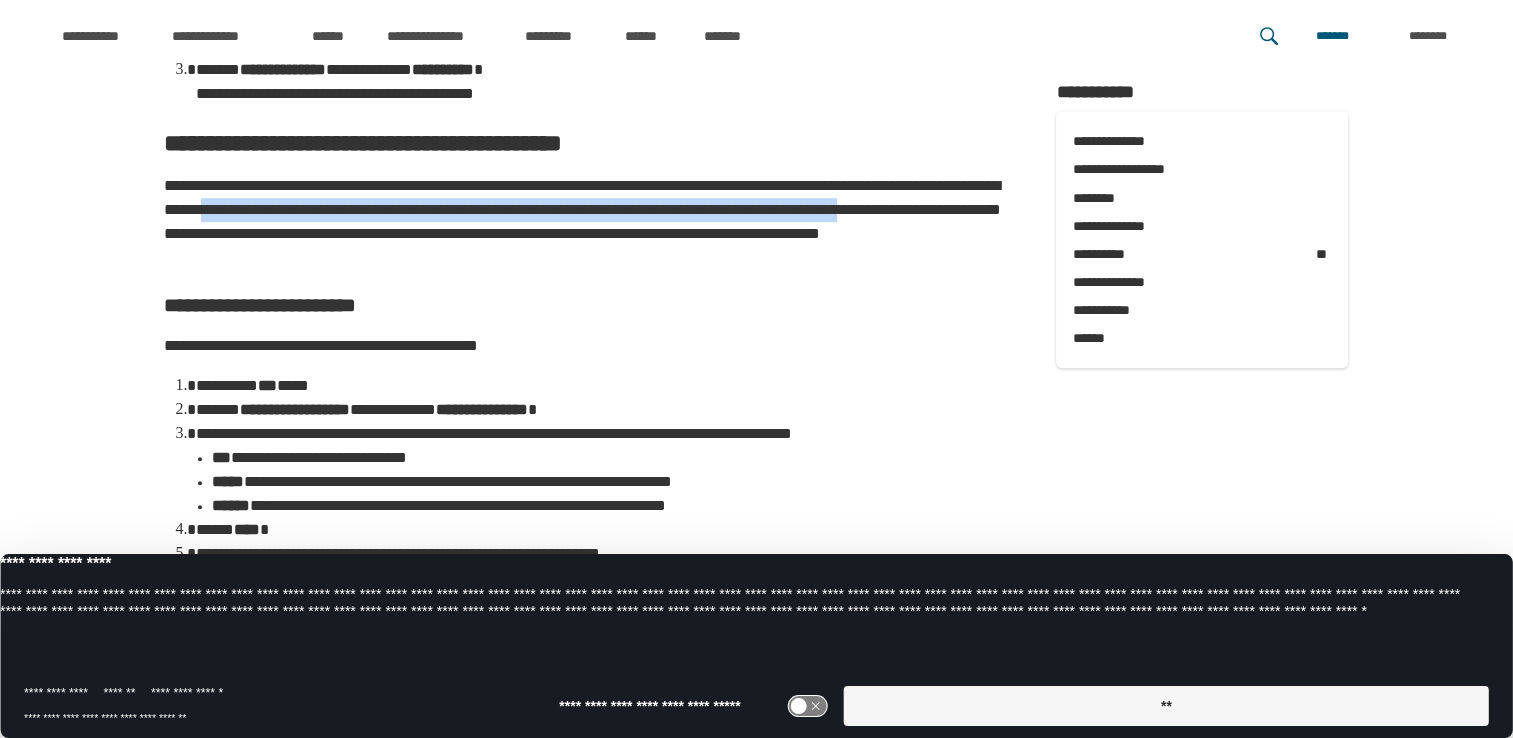 drag, startPoint x: 601, startPoint y: 278, endPoint x: 674, endPoint y: 281, distance: 73.061615 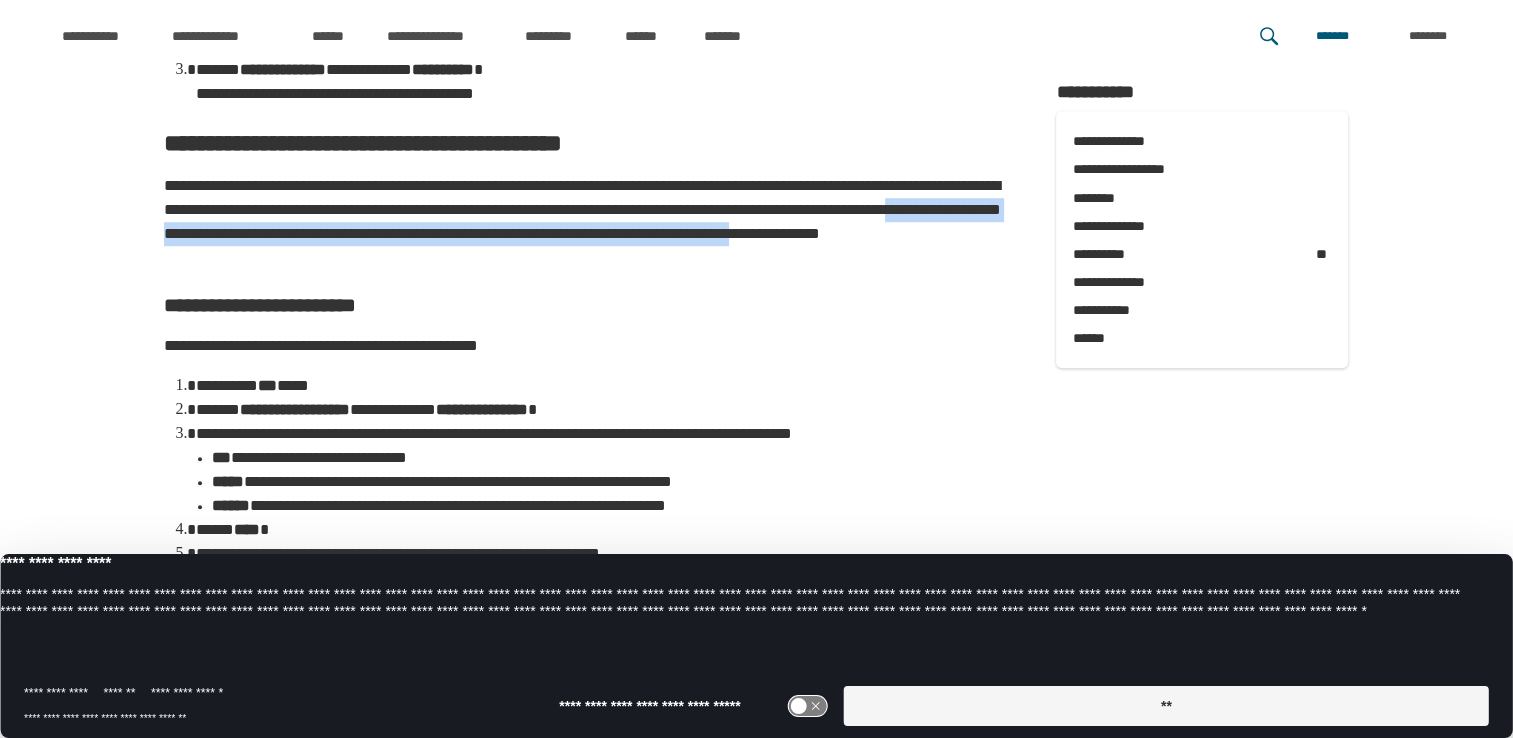 drag, startPoint x: 594, startPoint y: 264, endPoint x: 553, endPoint y: 251, distance: 43.011627 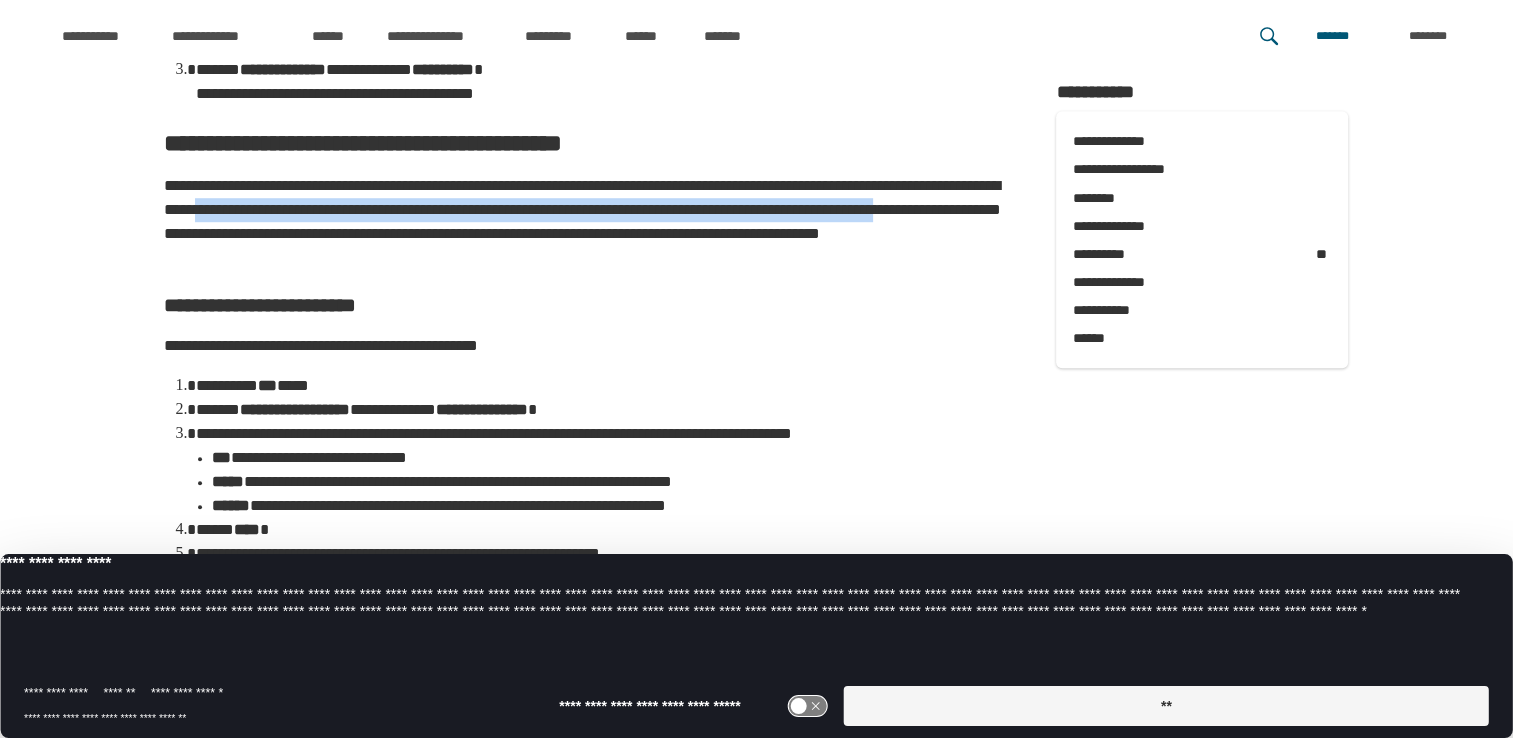 drag, startPoint x: 582, startPoint y: 266, endPoint x: 698, endPoint y: 281, distance: 116.965805 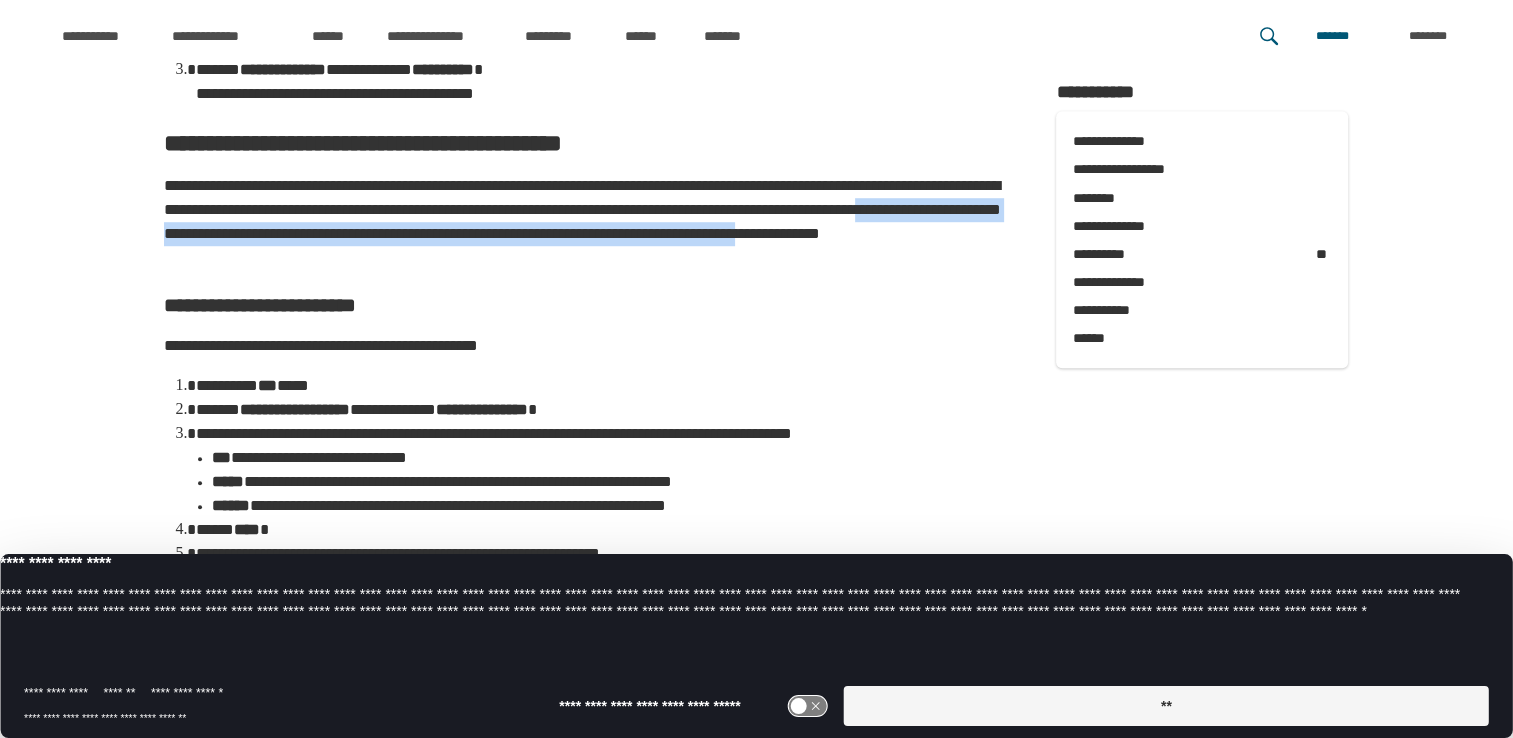 drag, startPoint x: 730, startPoint y: 290, endPoint x: 426, endPoint y: 256, distance: 305.89542 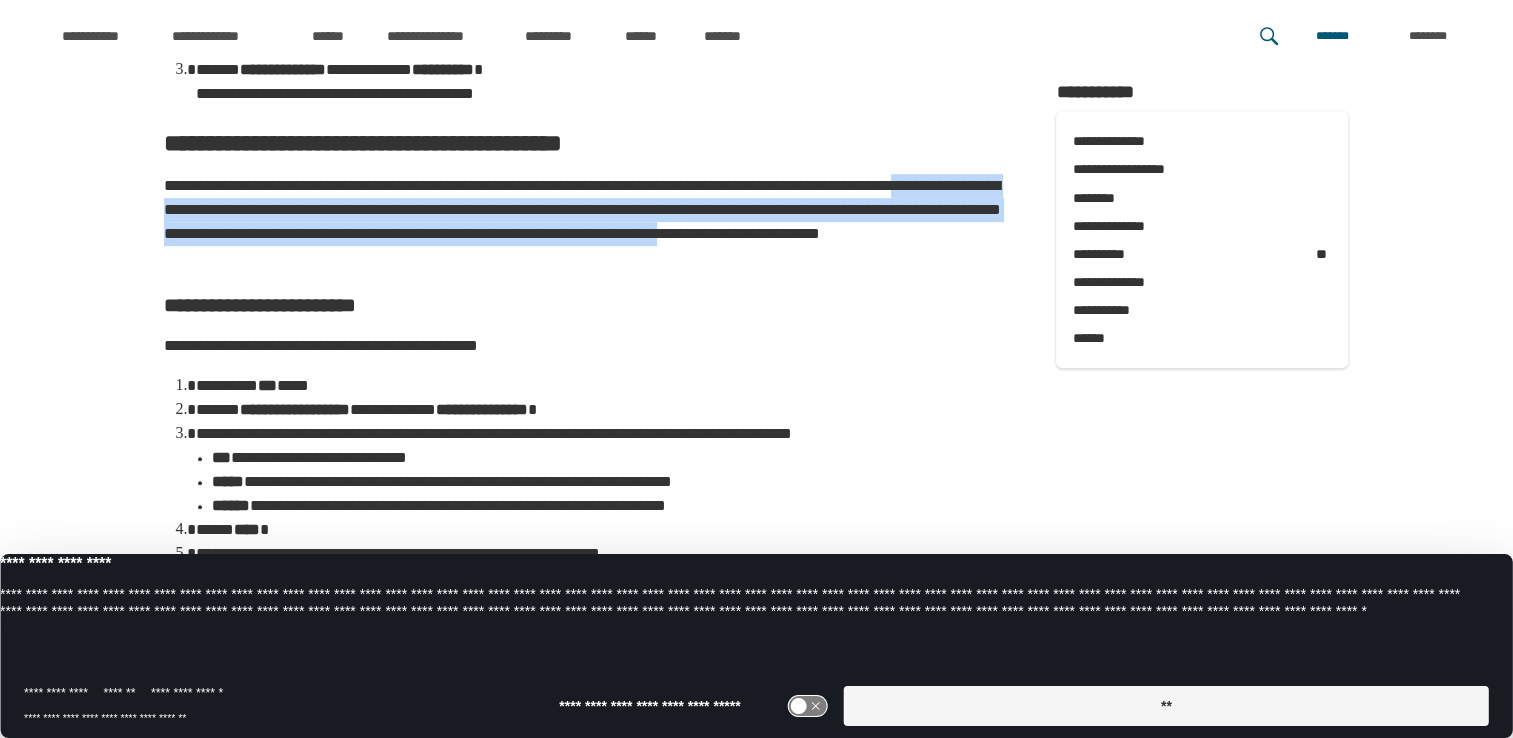 drag, startPoint x: 432, startPoint y: 277, endPoint x: 726, endPoint y: 296, distance: 294.6133 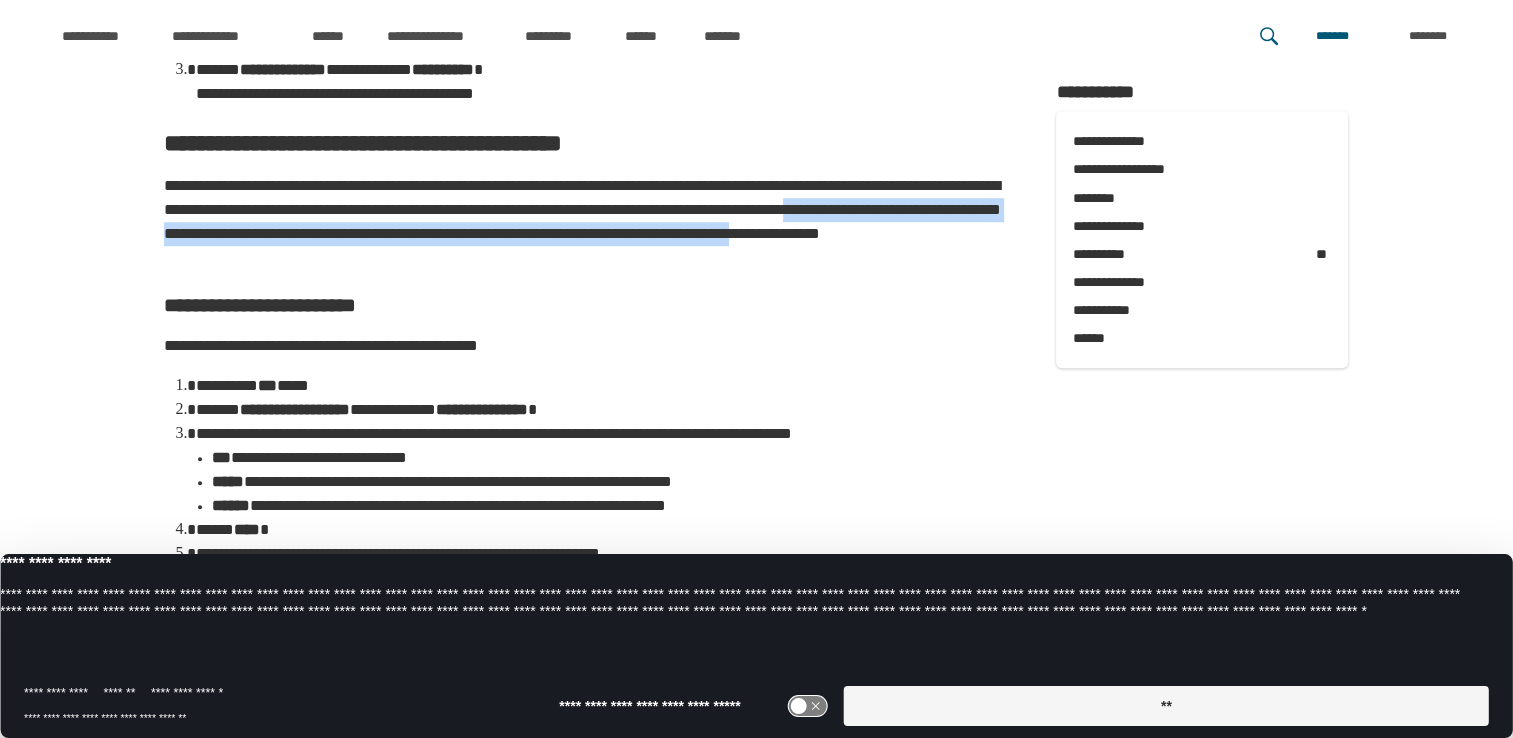drag, startPoint x: 726, startPoint y: 296, endPoint x: 317, endPoint y: 254, distance: 411.15082 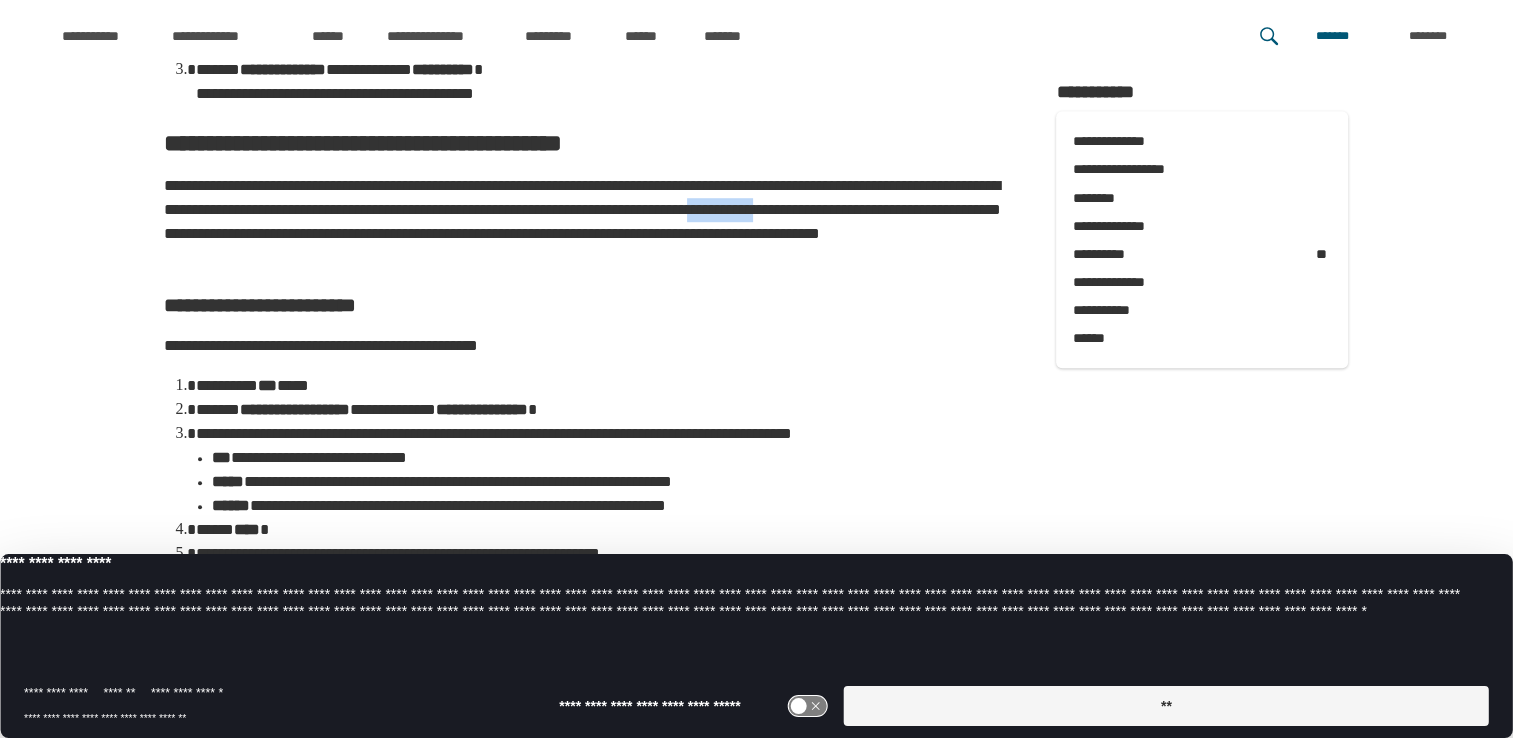 click on "**********" at bounding box center (590, 222) 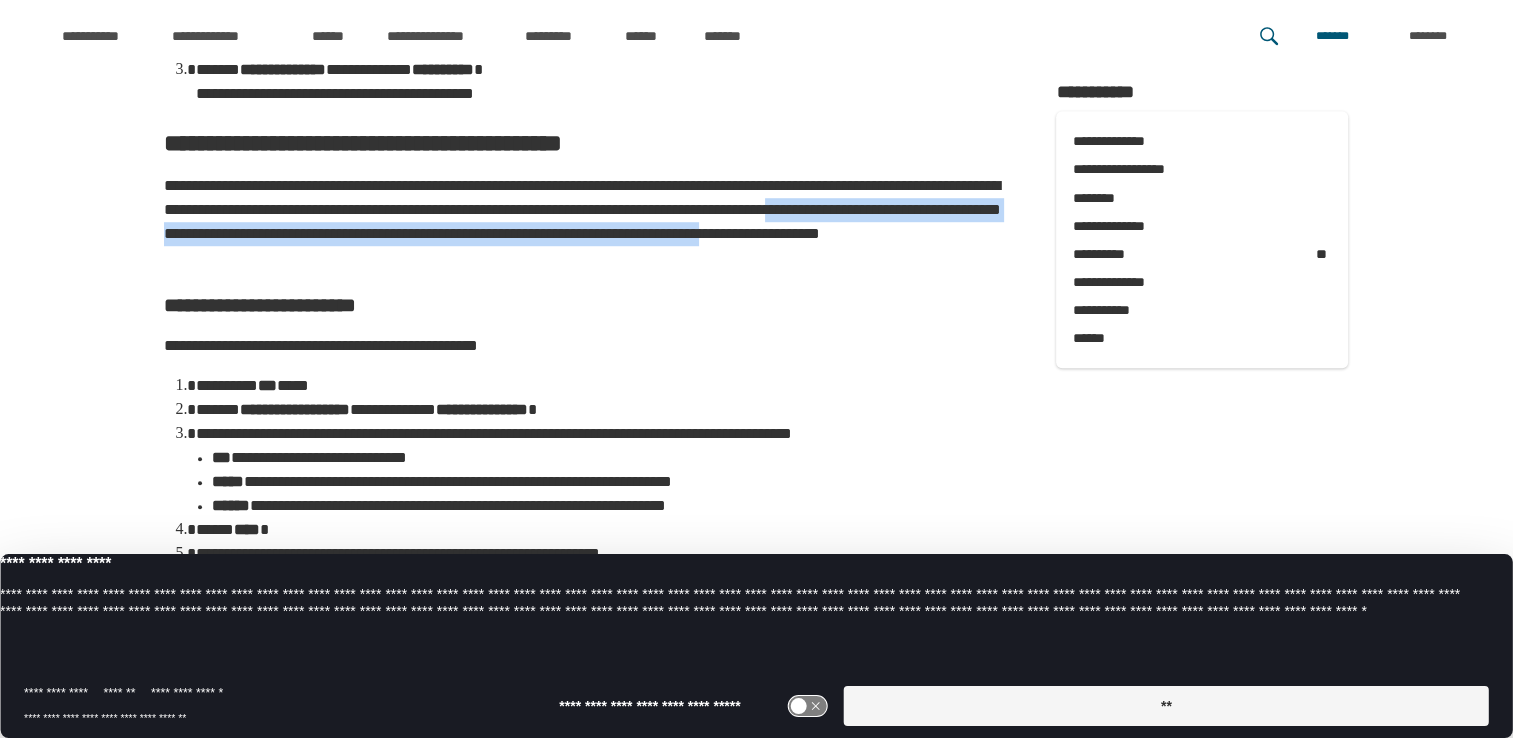 drag, startPoint x: 595, startPoint y: 289, endPoint x: 336, endPoint y: 272, distance: 259.5573 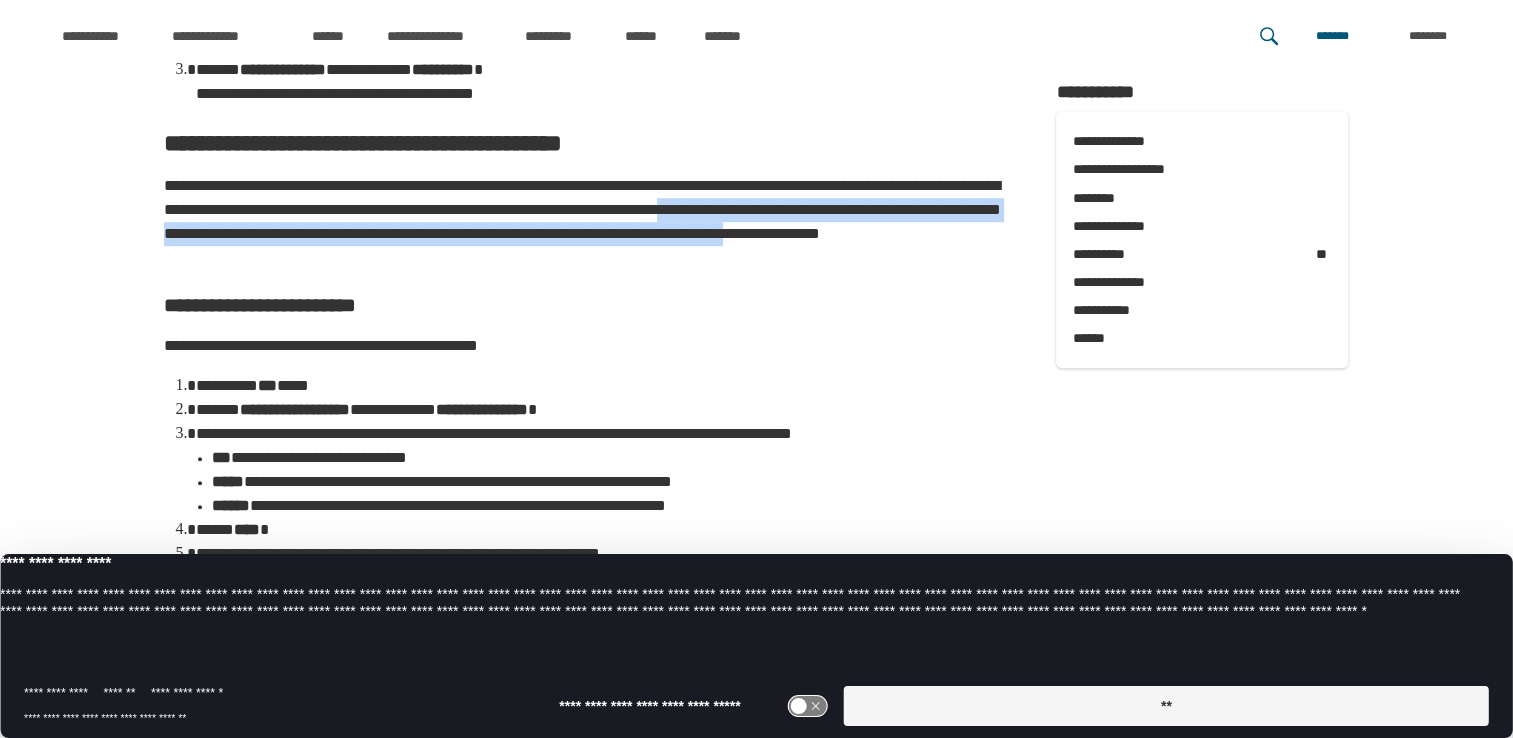 drag, startPoint x: 372, startPoint y: 281, endPoint x: 748, endPoint y: 301, distance: 376.53152 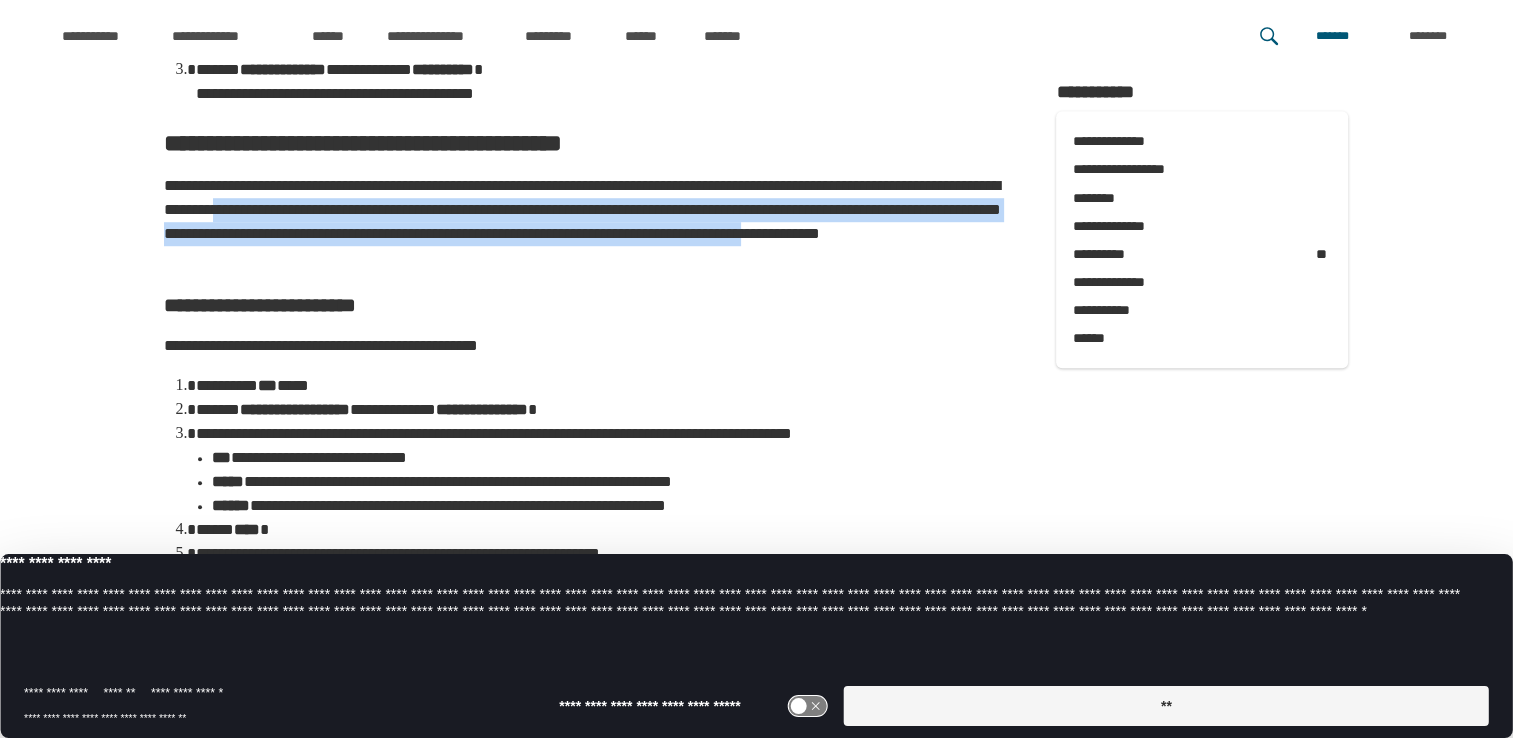 drag, startPoint x: 646, startPoint y: 288, endPoint x: 510, endPoint y: 250, distance: 141.20906 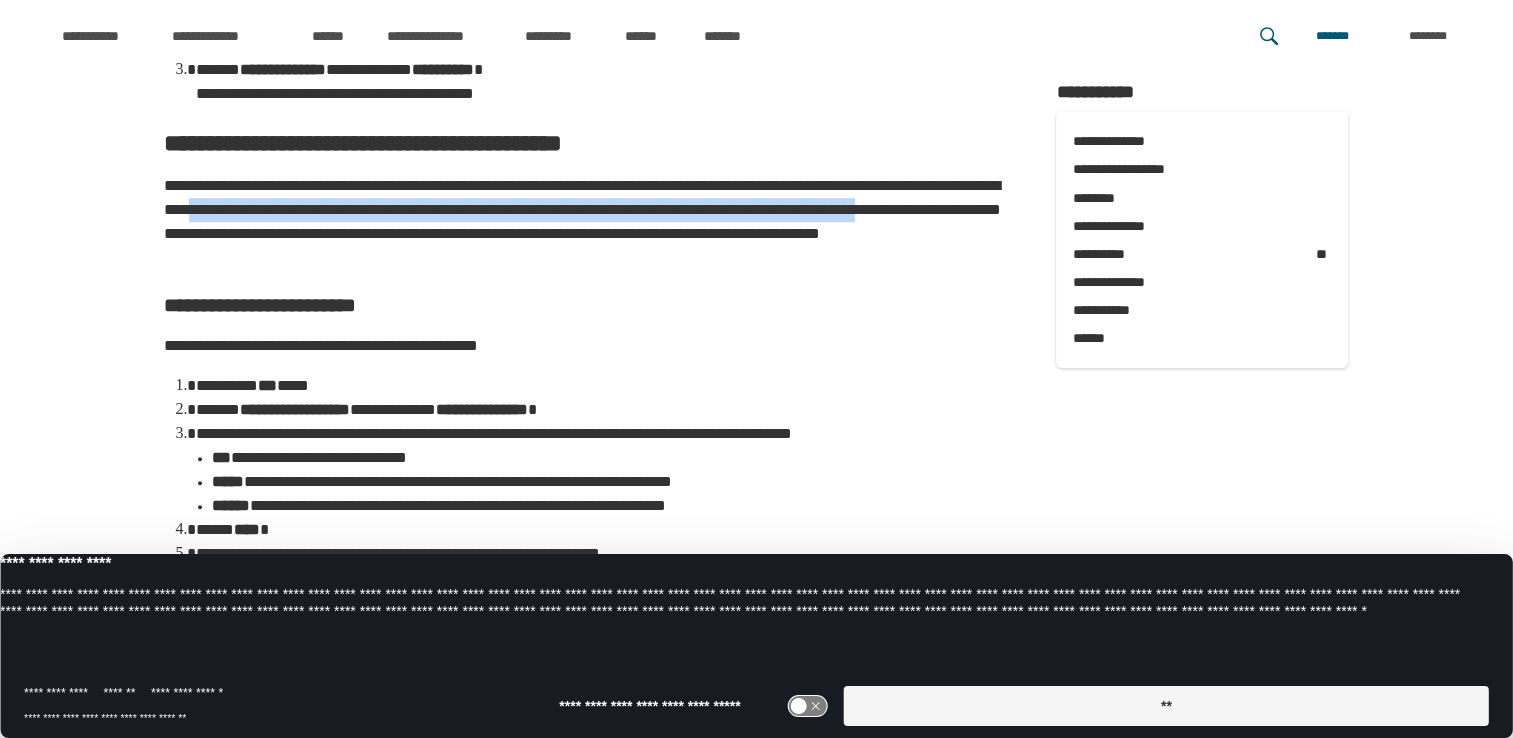 drag, startPoint x: 559, startPoint y: 276, endPoint x: 681, endPoint y: 299, distance: 124.1491 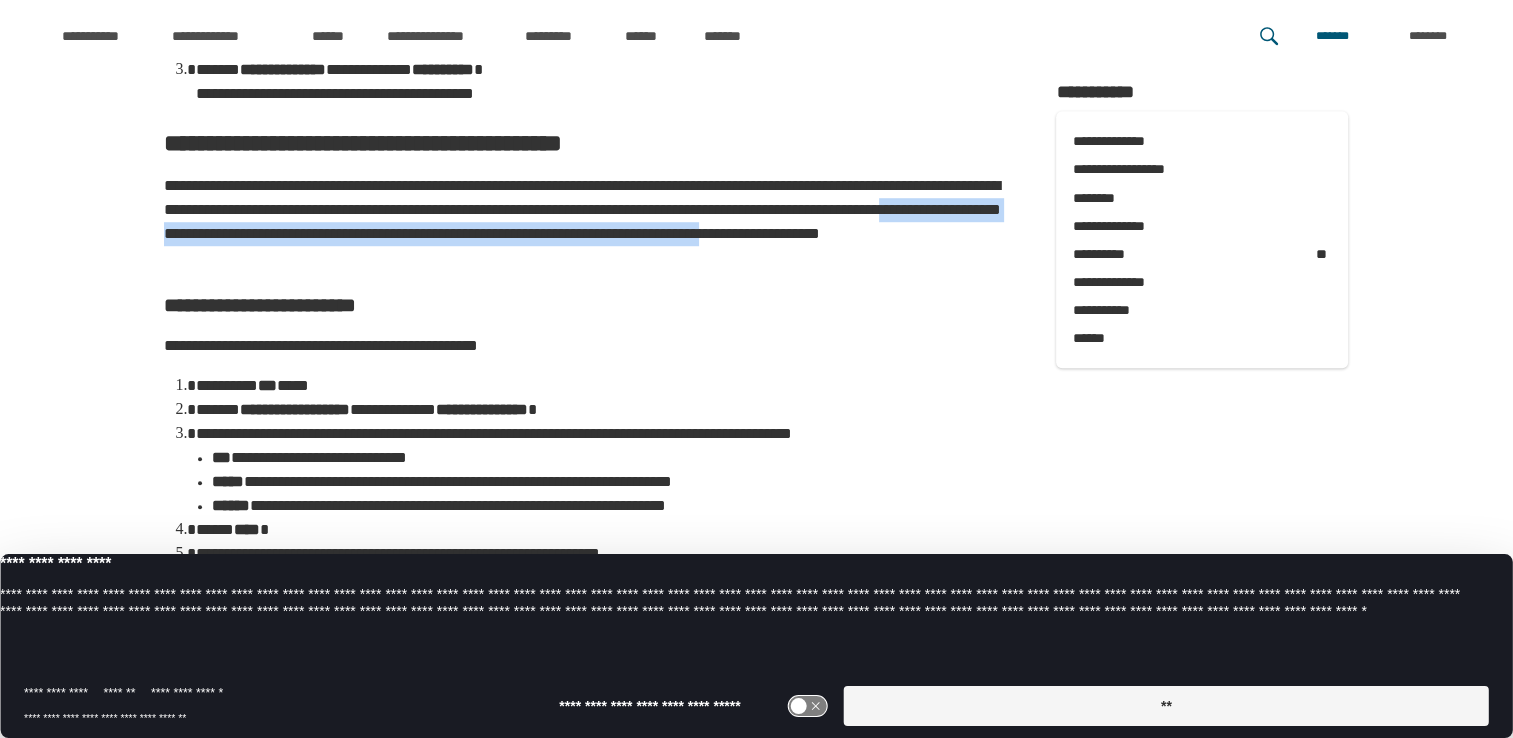 drag, startPoint x: 626, startPoint y: 286, endPoint x: 488, endPoint y: 232, distance: 148.18907 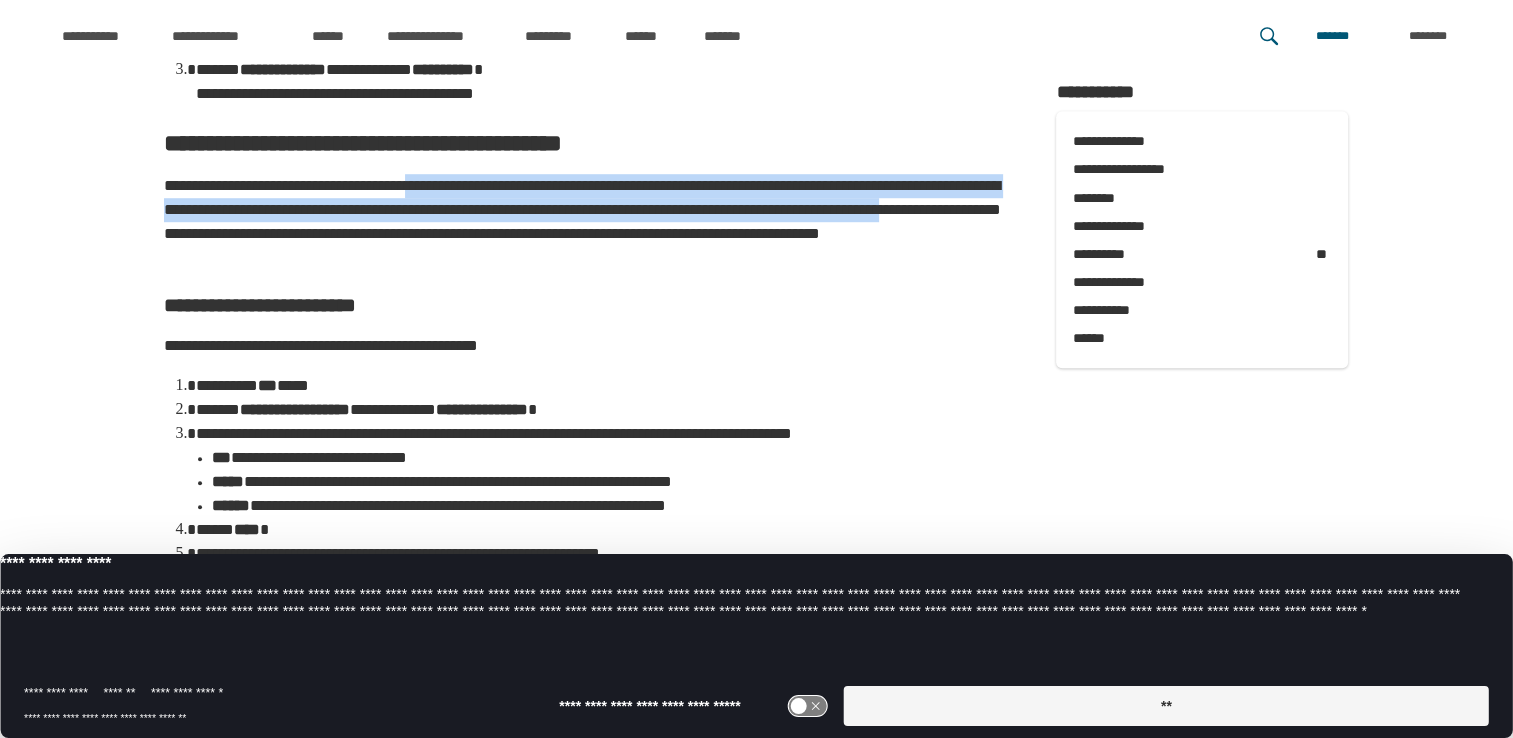 drag, startPoint x: 488, startPoint y: 232, endPoint x: 616, endPoint y: 294, distance: 142.22517 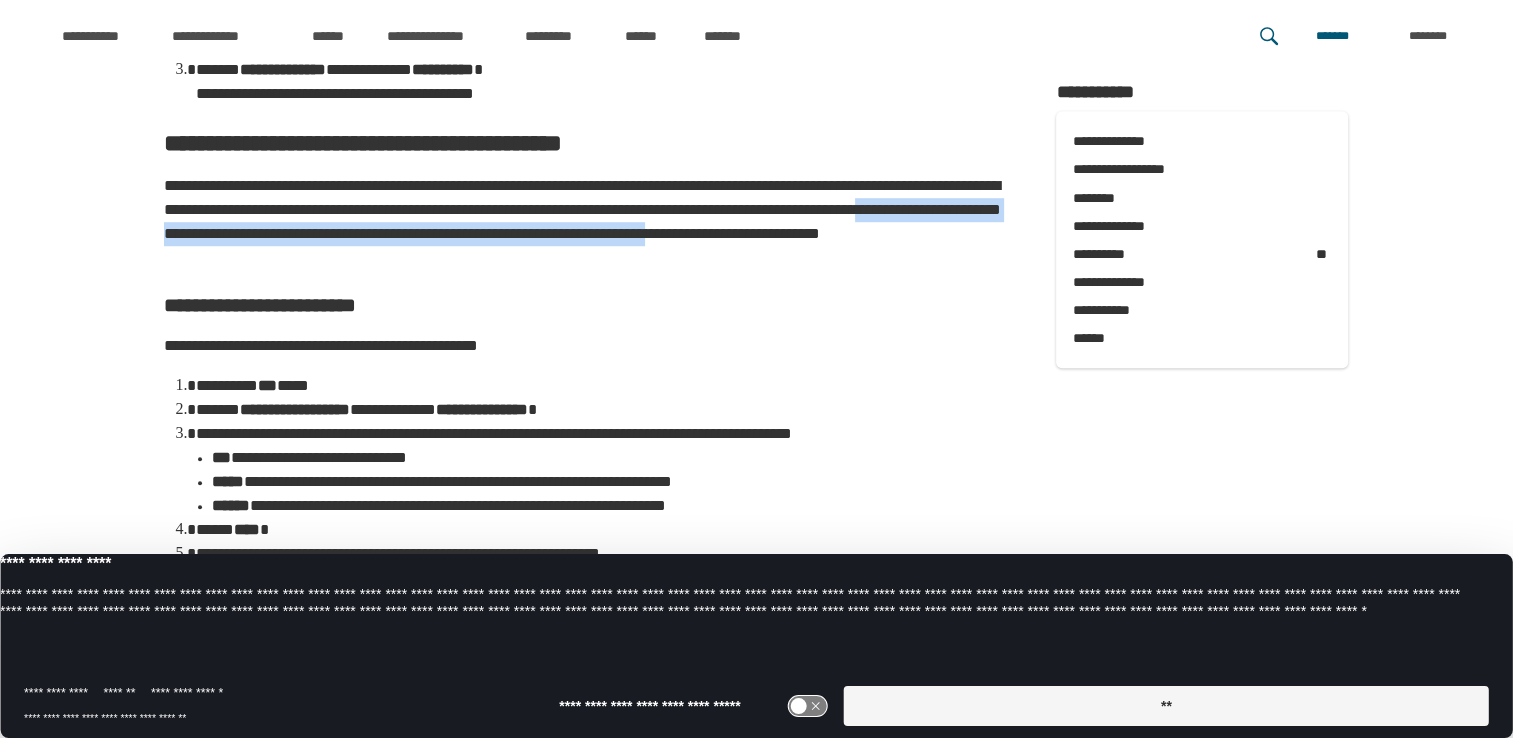 drag 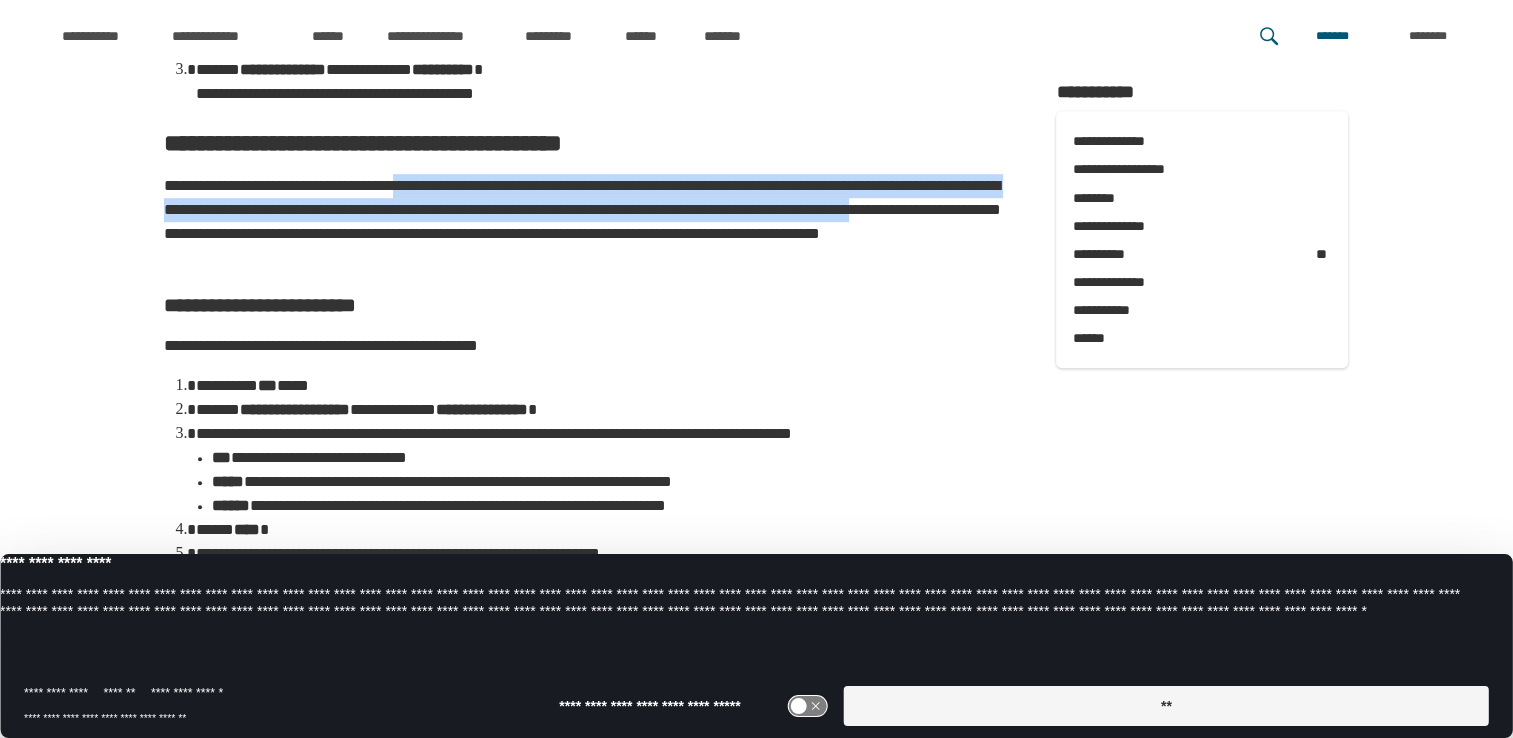 click on "**********" at bounding box center (590, 222) 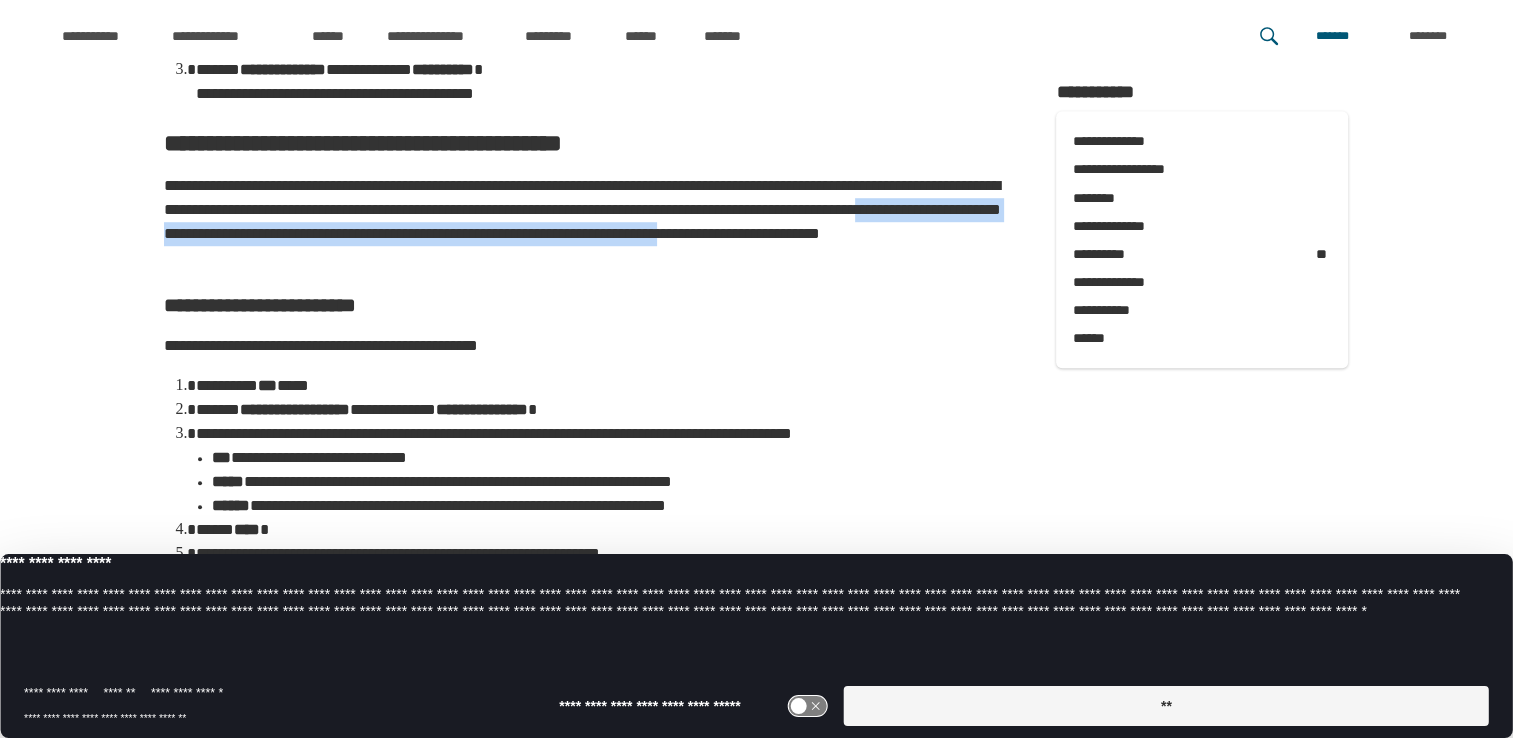 click on "**********" at bounding box center [590, 222] 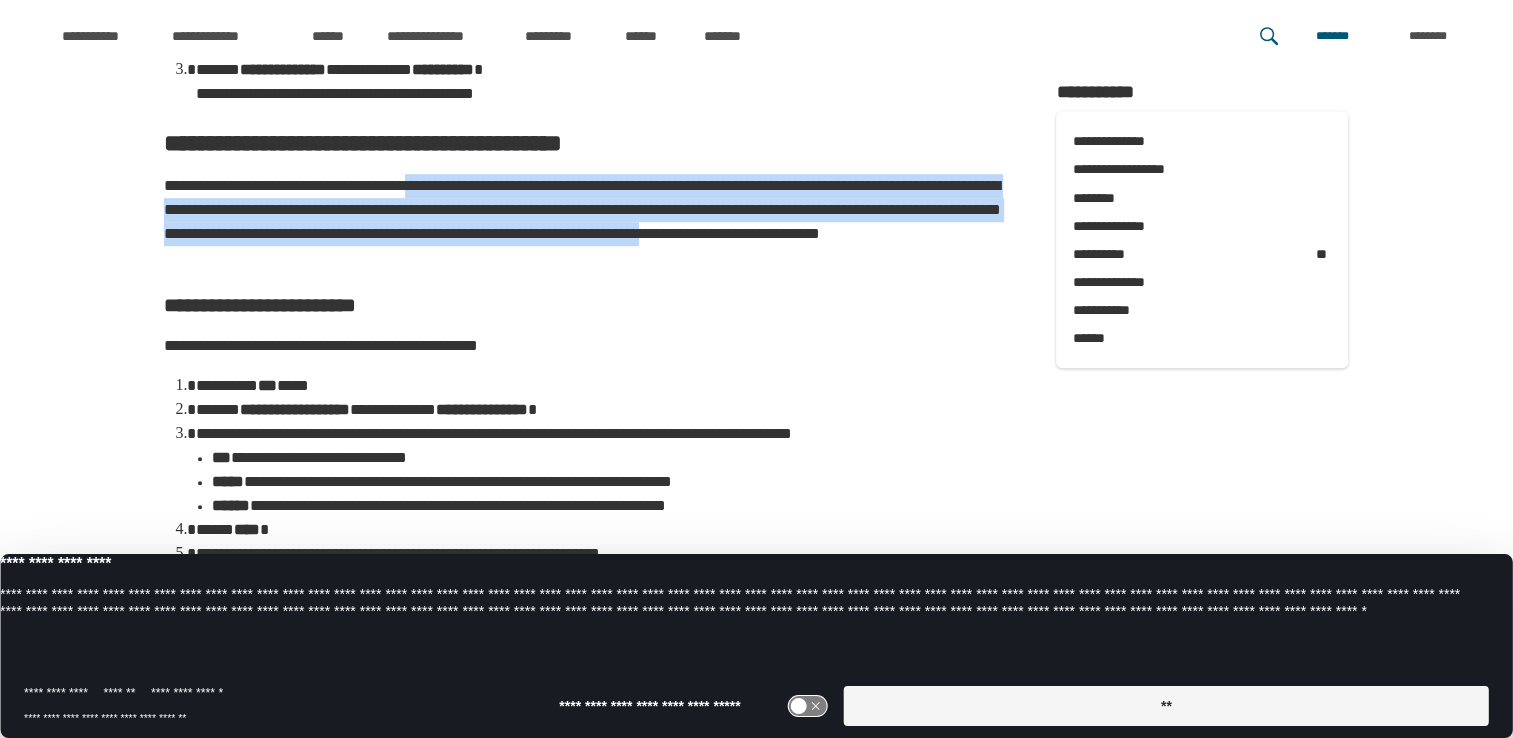 click on "**********" at bounding box center (590, 222) 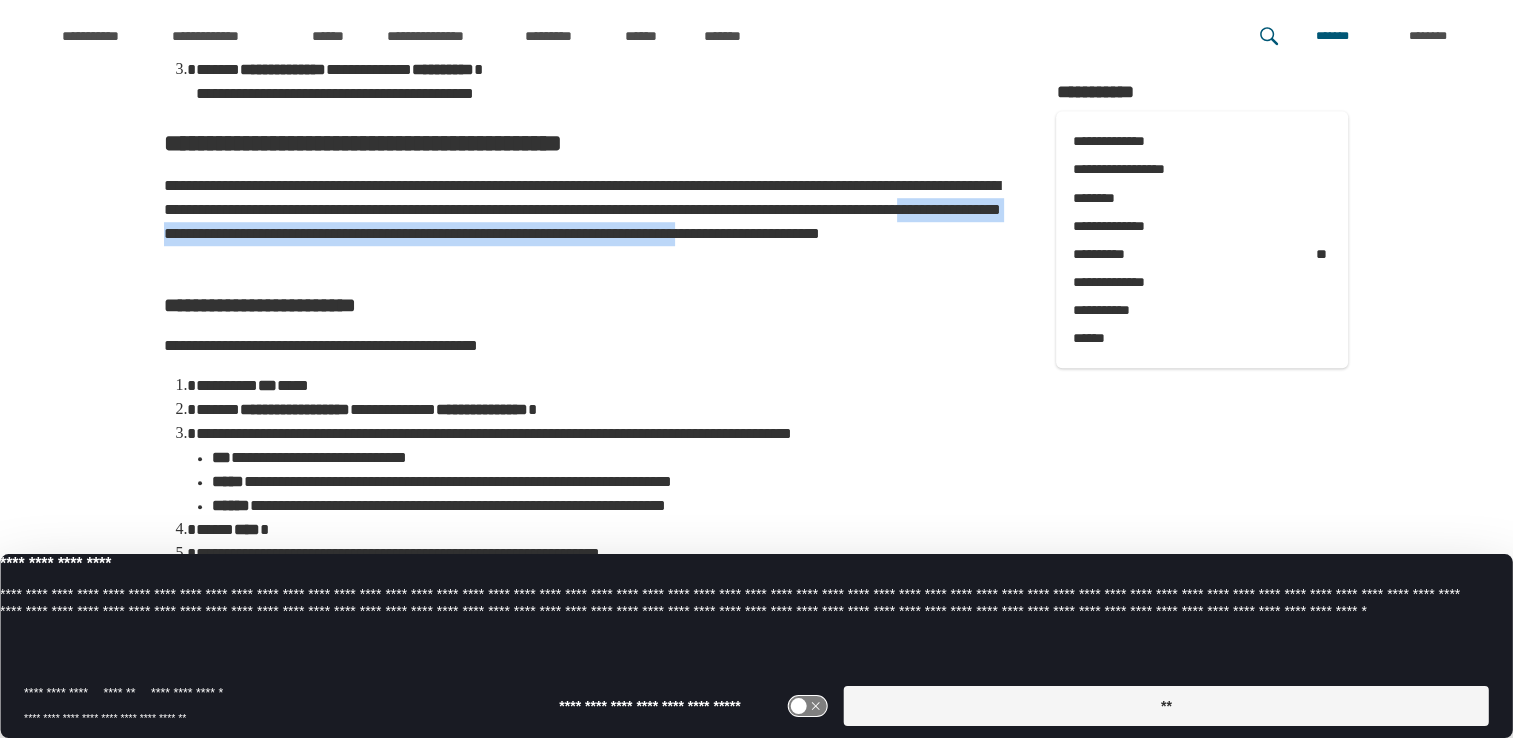 click on "**********" at bounding box center [590, 222] 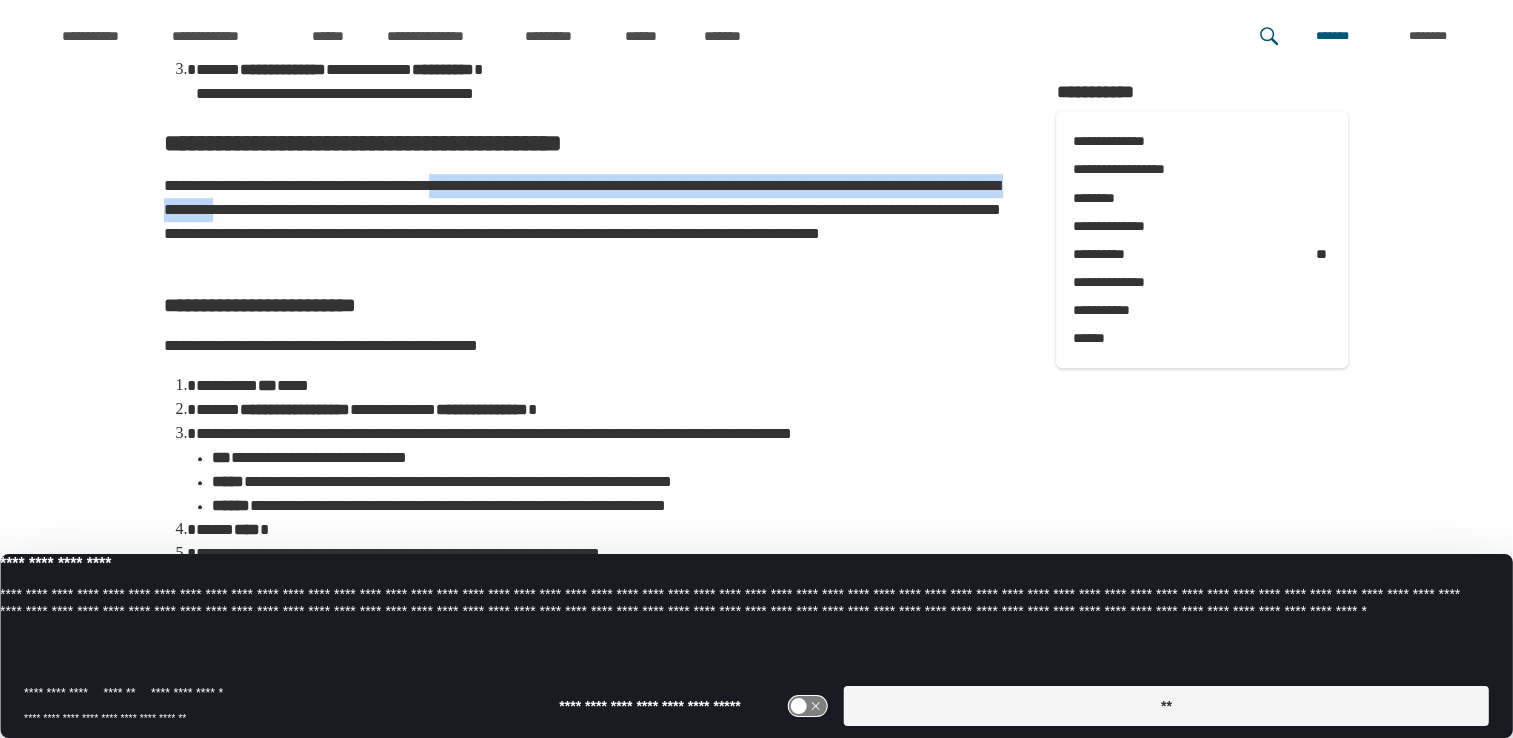 click on "**********" at bounding box center (590, 222) 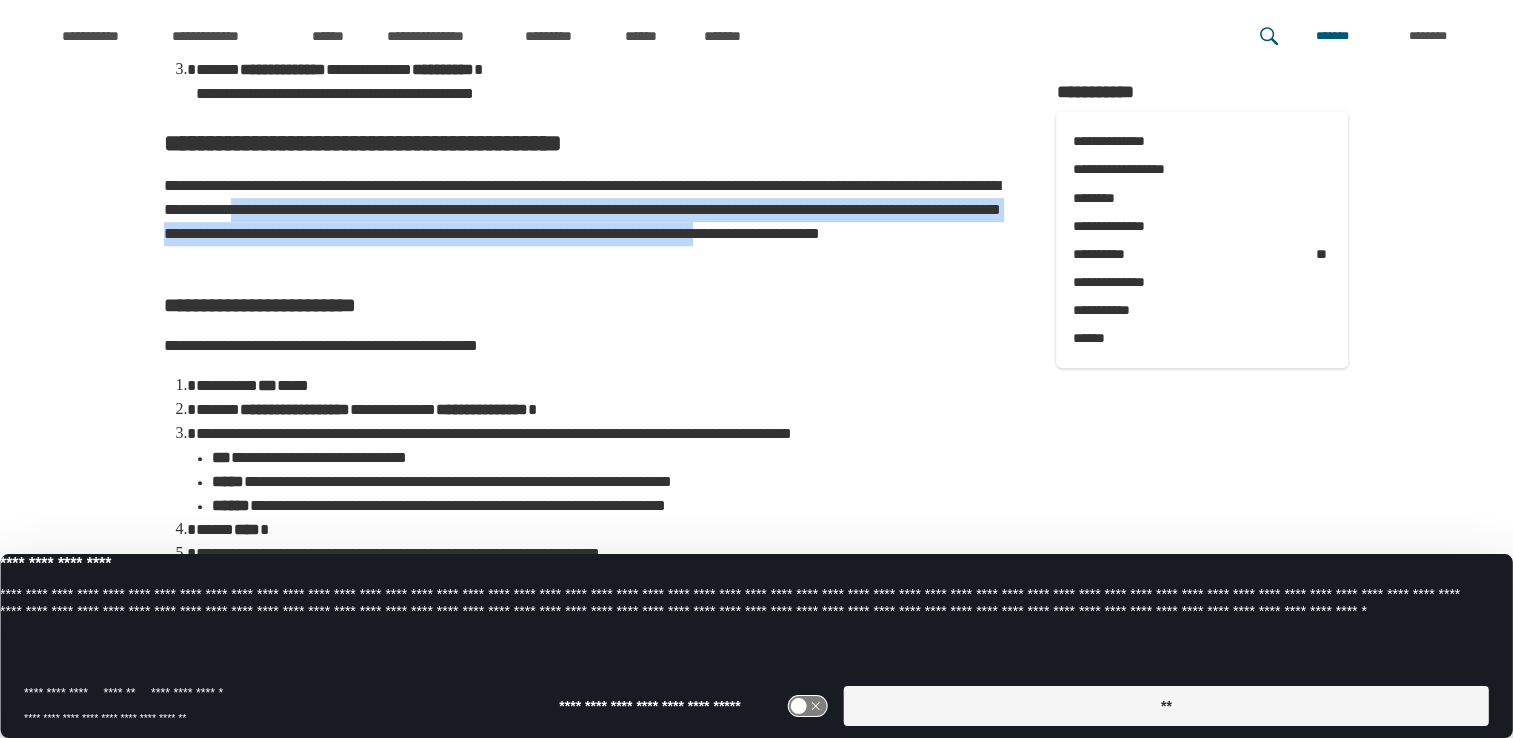 click on "**********" at bounding box center [590, 222] 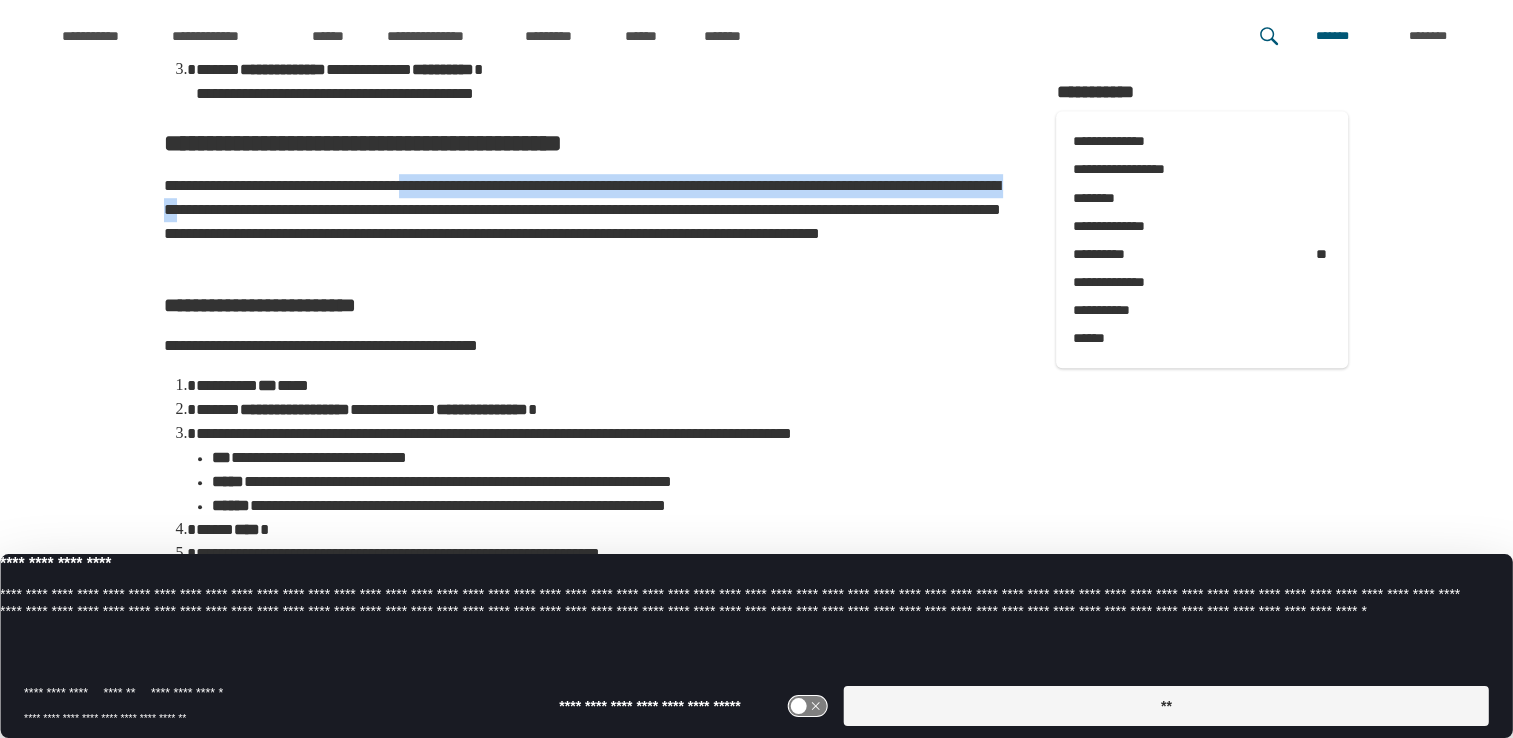 click on "**********" at bounding box center (590, 222) 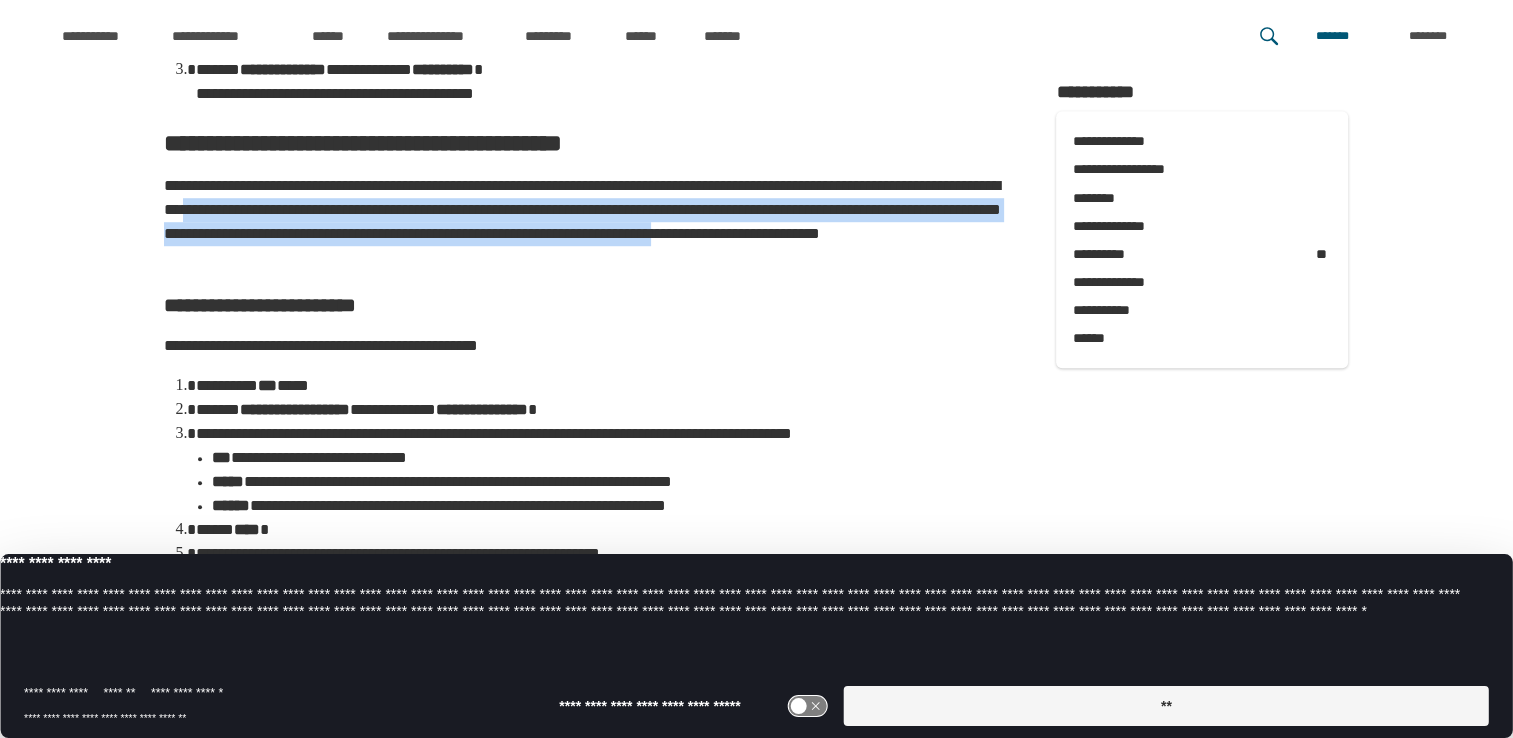 click on "**********" at bounding box center [590, 222] 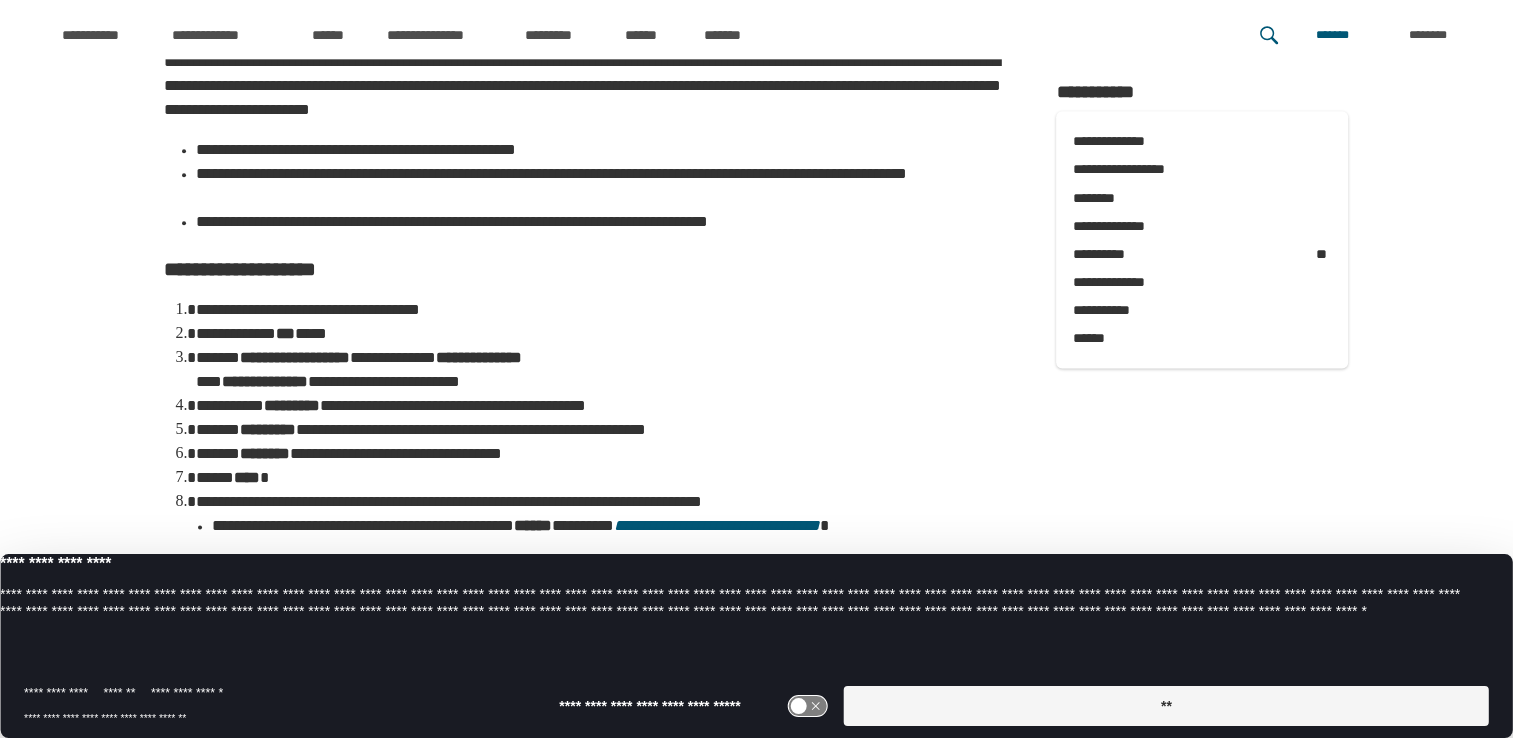 scroll, scrollTop: 2570, scrollLeft: 0, axis: vertical 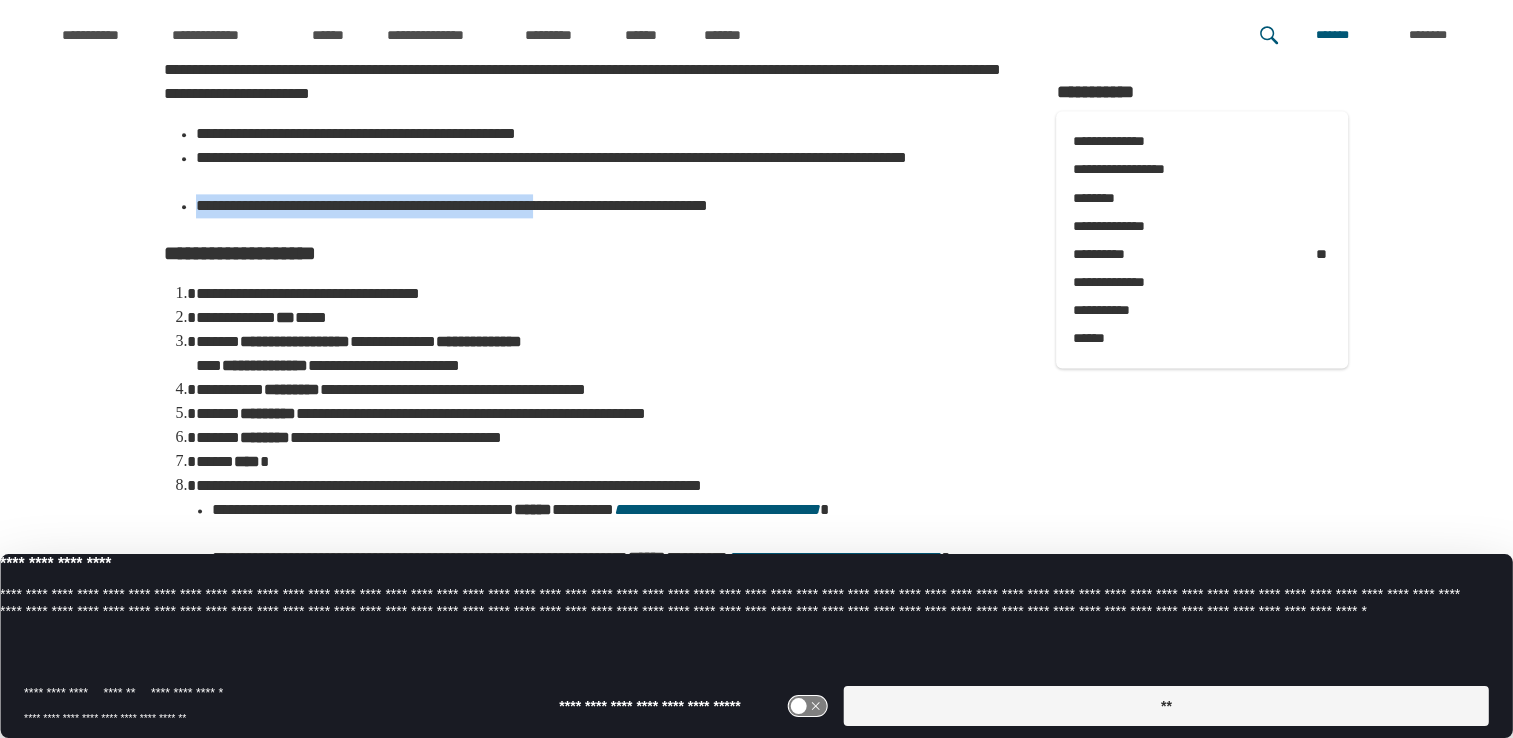 click on "**********" at bounding box center [606, 170] 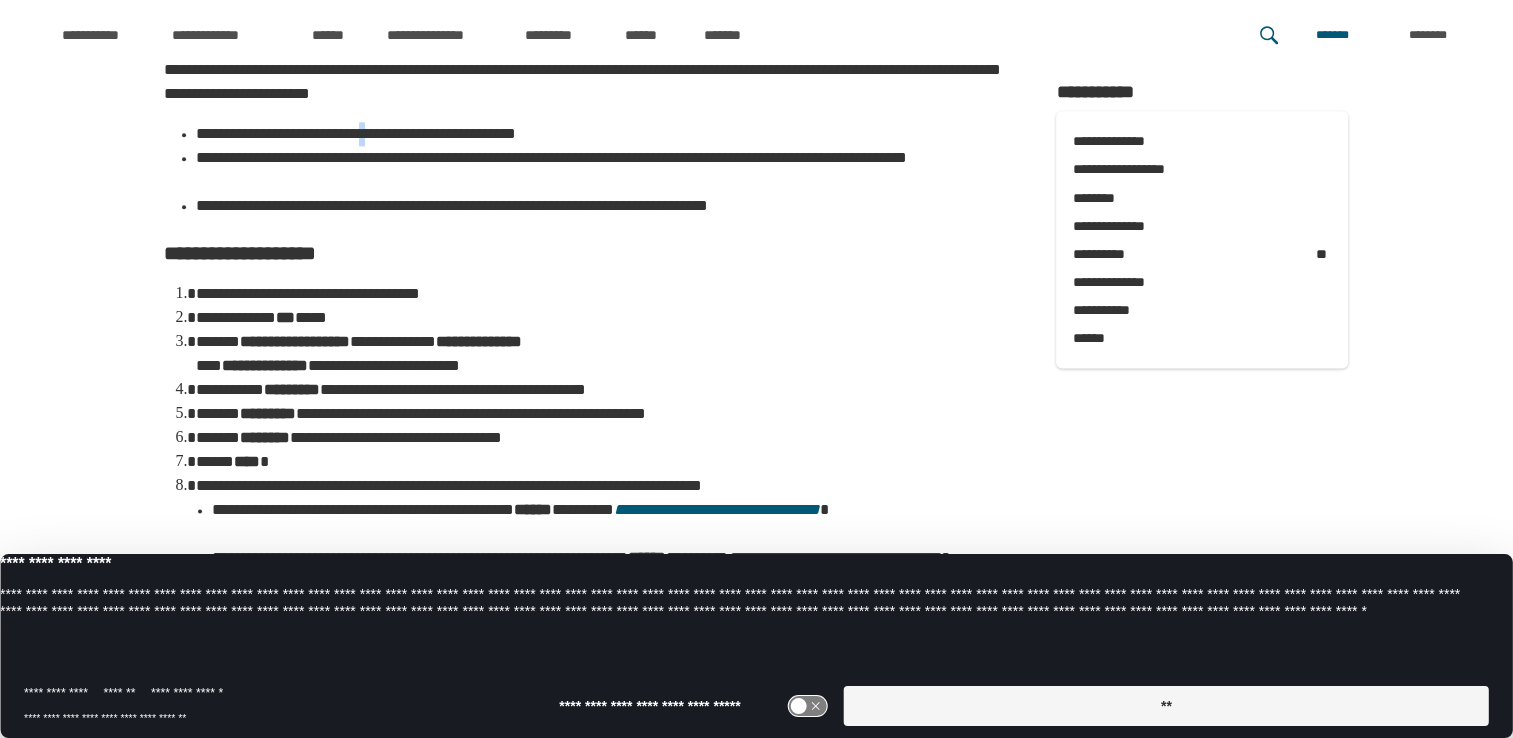 click on "**********" at bounding box center [590, 684] 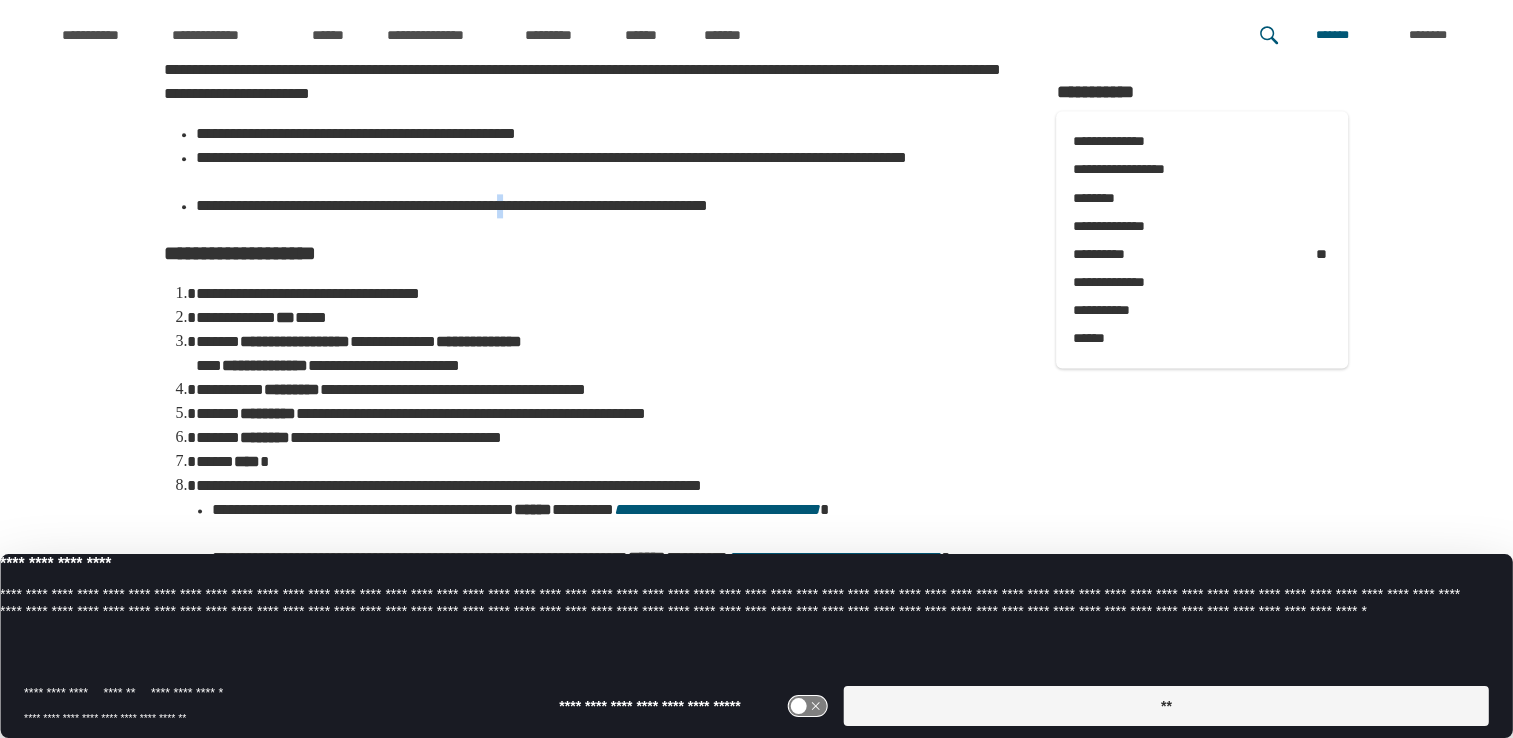 click on "**********" at bounding box center (606, 170) 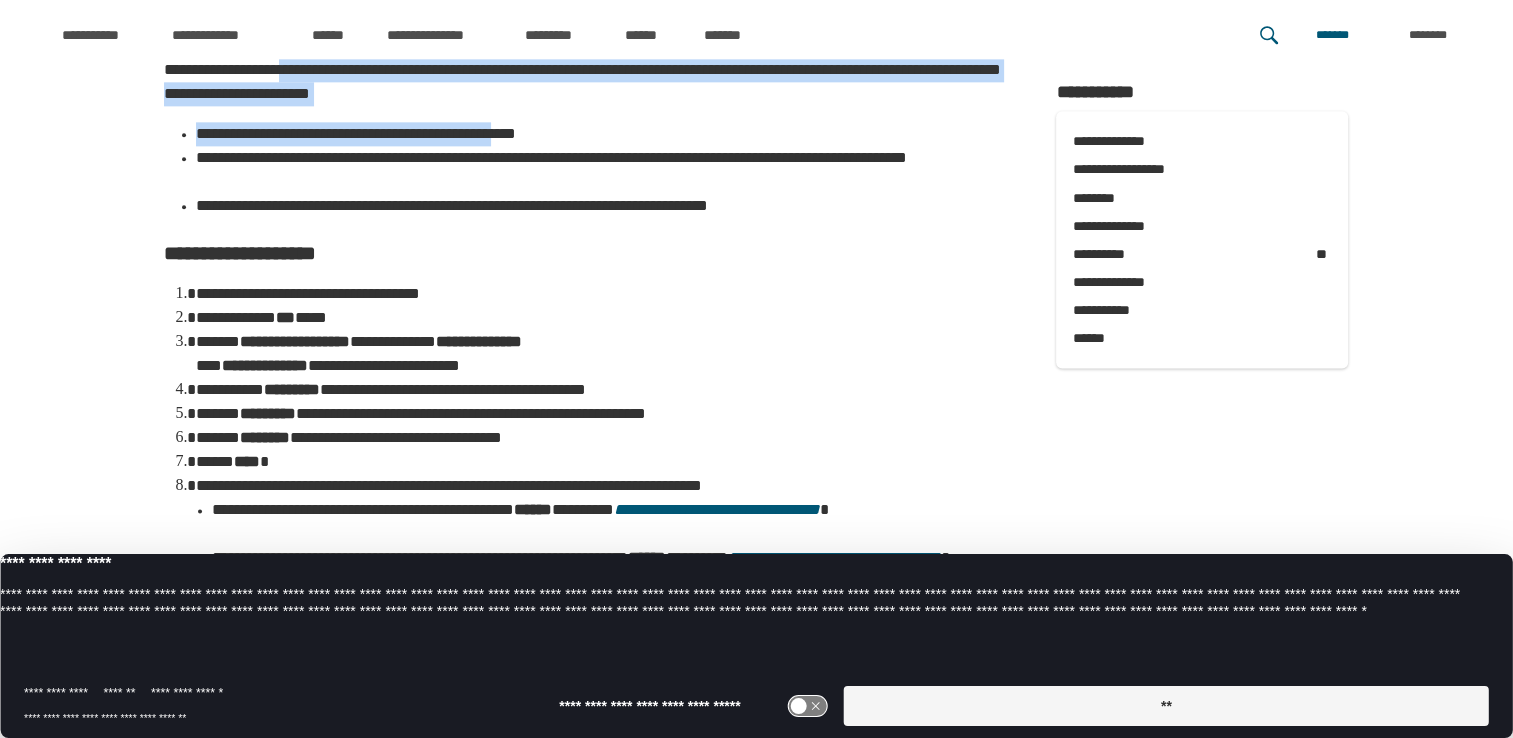 click on "**********" at bounding box center [590, 684] 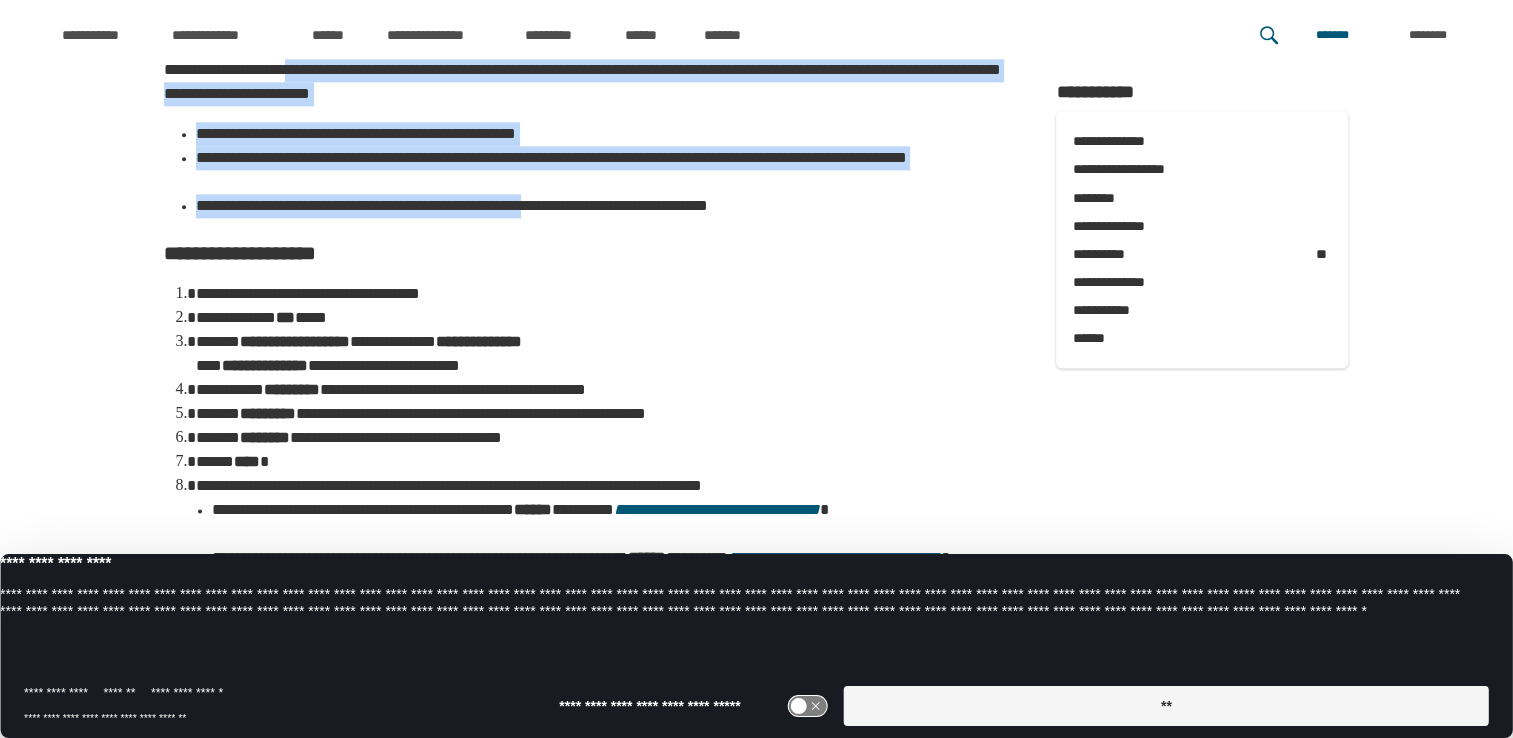 click on "**********" at bounding box center [590, 684] 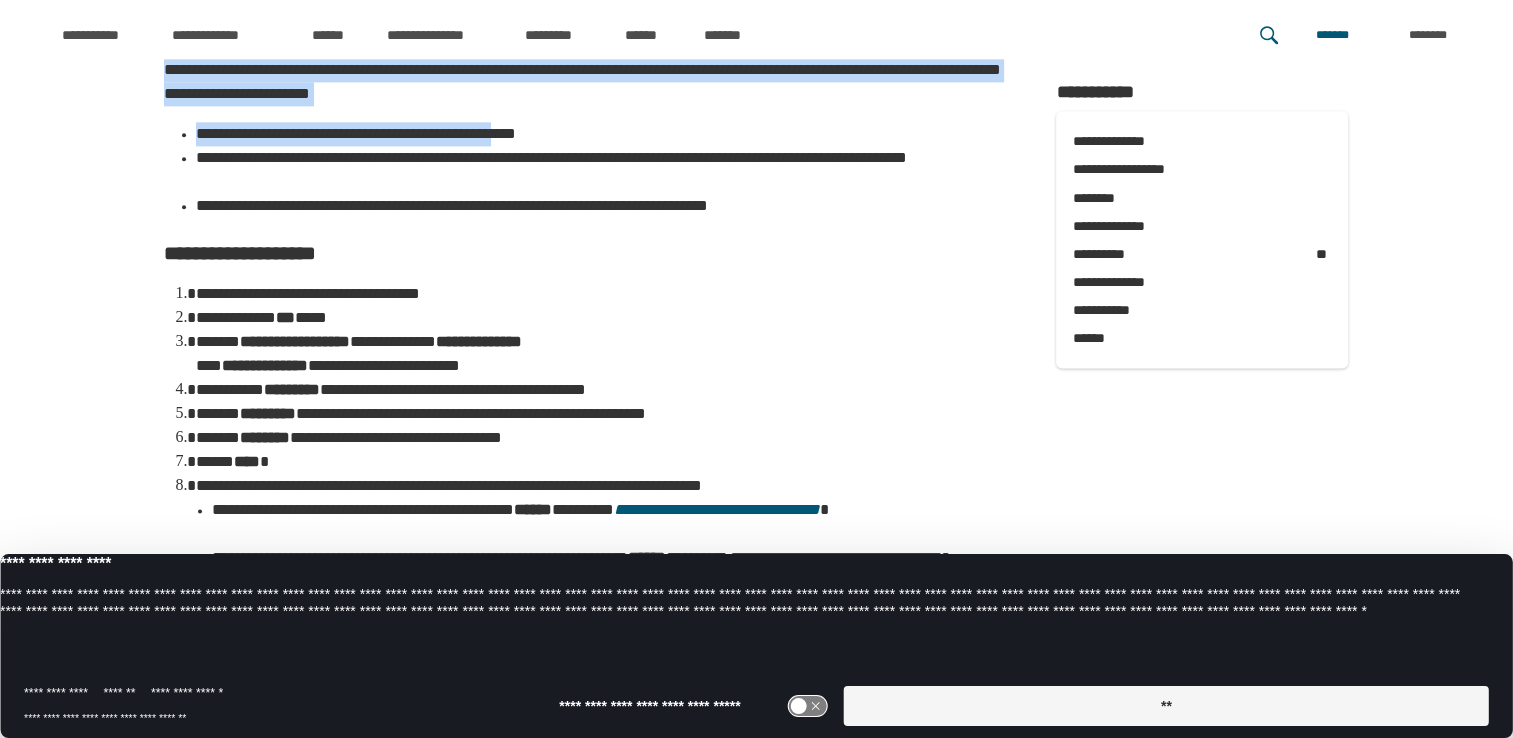 click on "**********" at bounding box center (590, 684) 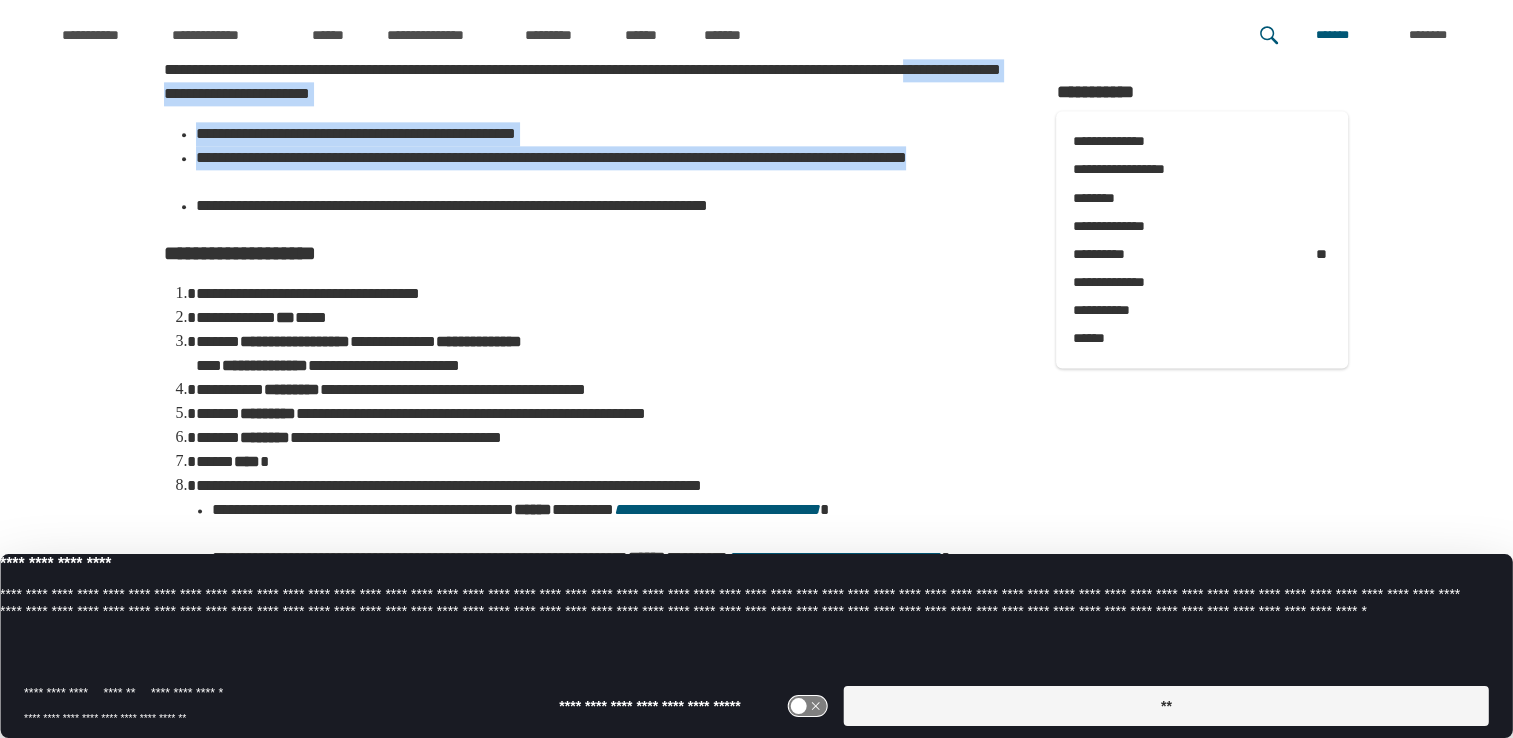 click on "**********" at bounding box center (590, 684) 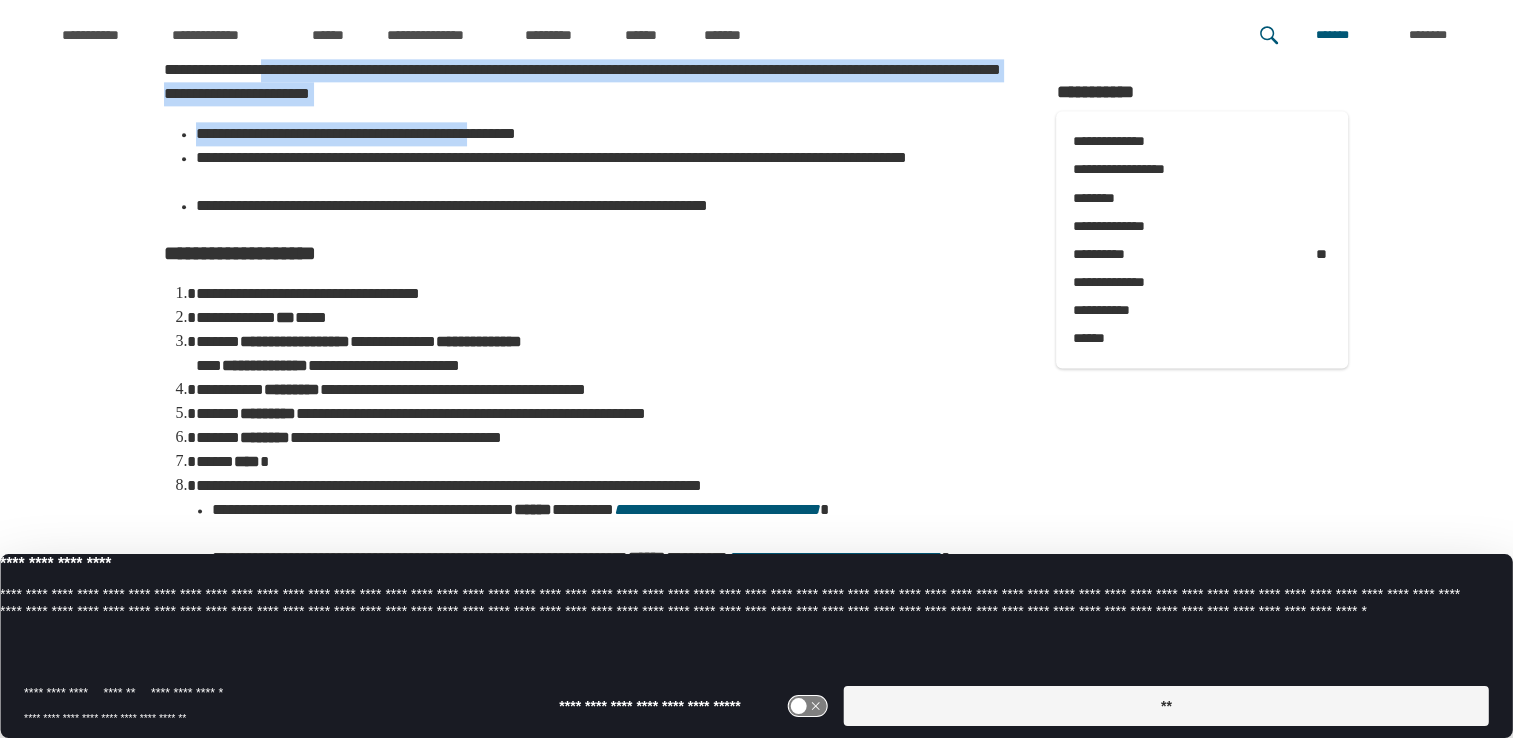 click on "**********" at bounding box center (590, 684) 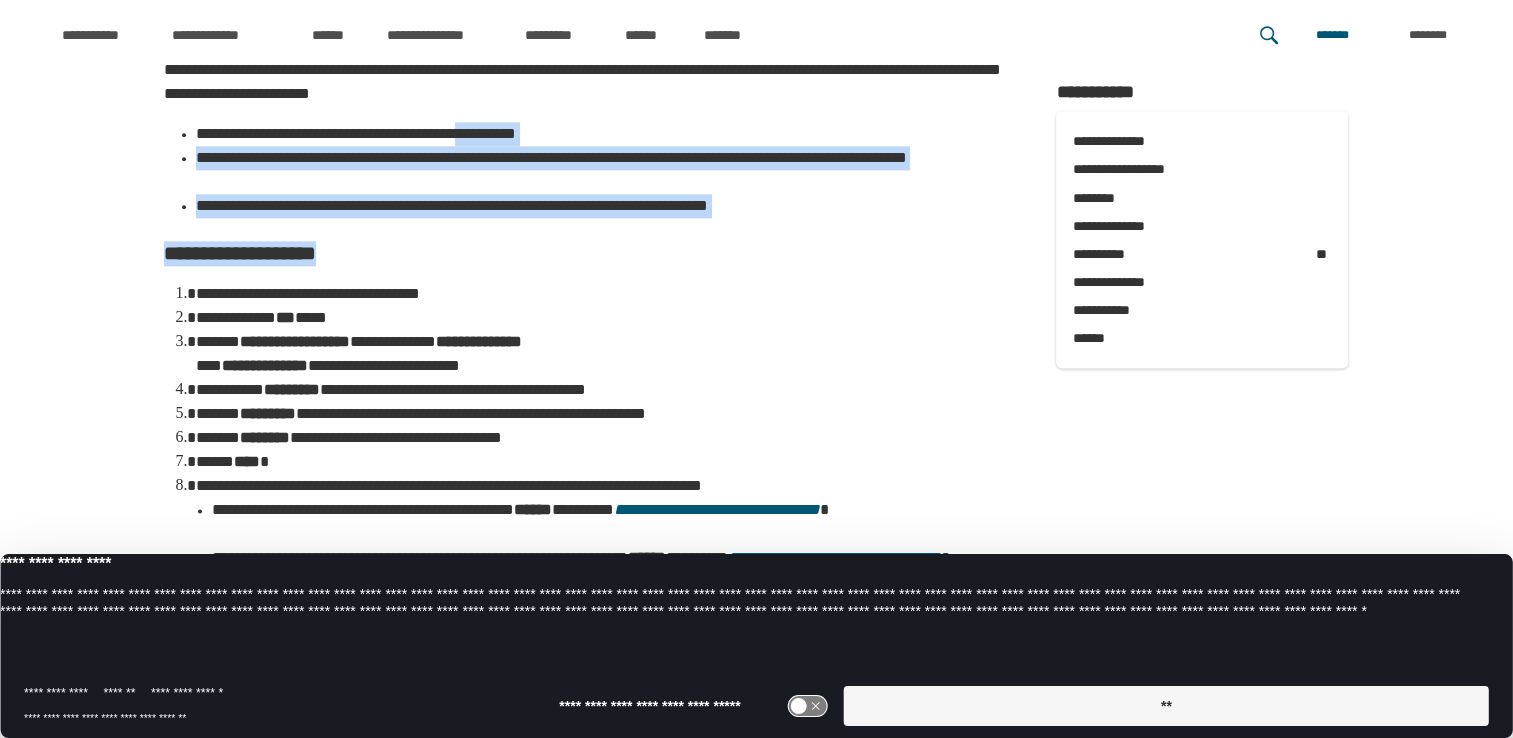 click on "**********" at bounding box center (590, 684) 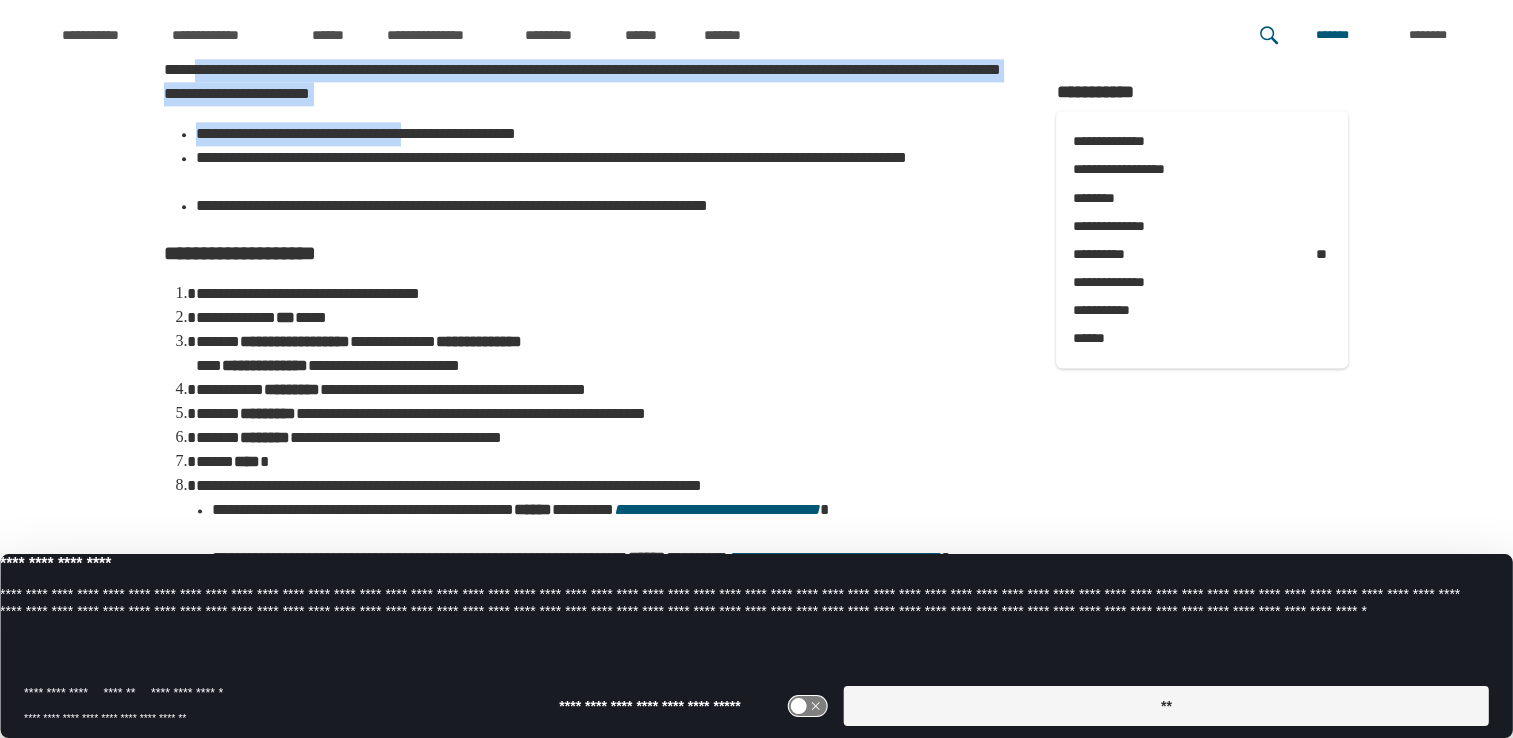 click on "**********" at bounding box center (590, 684) 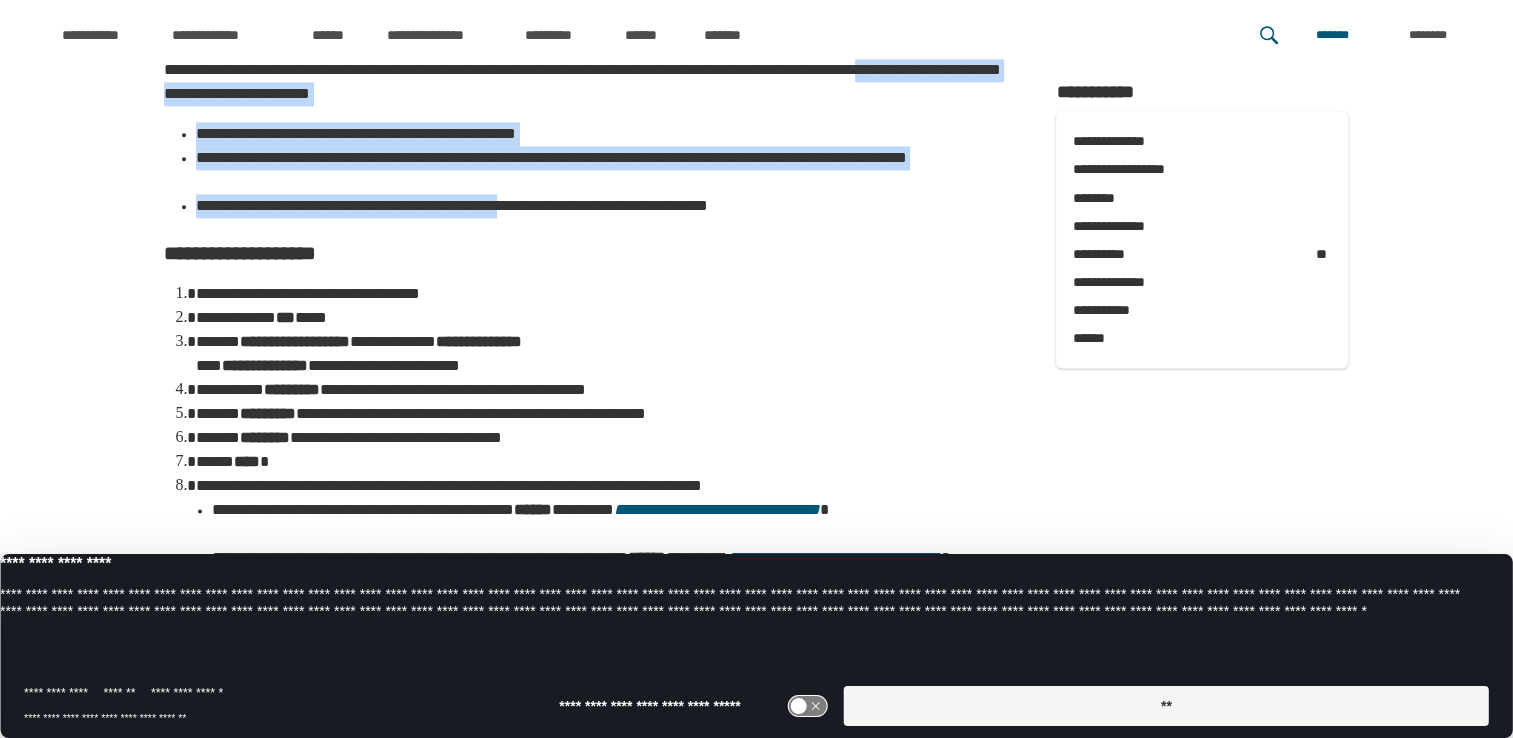 click on "**********" at bounding box center [590, 684] 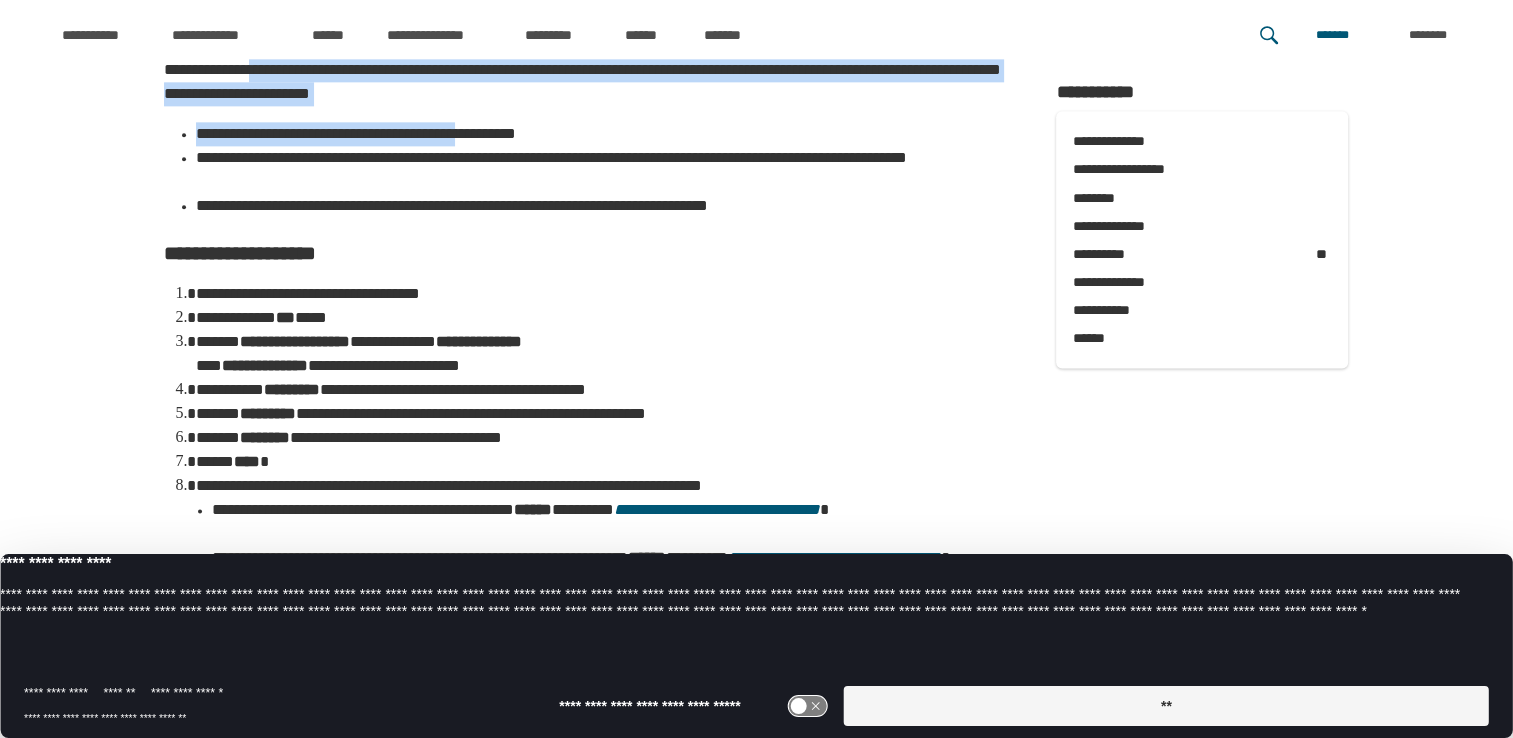 click on "**********" at bounding box center (590, 684) 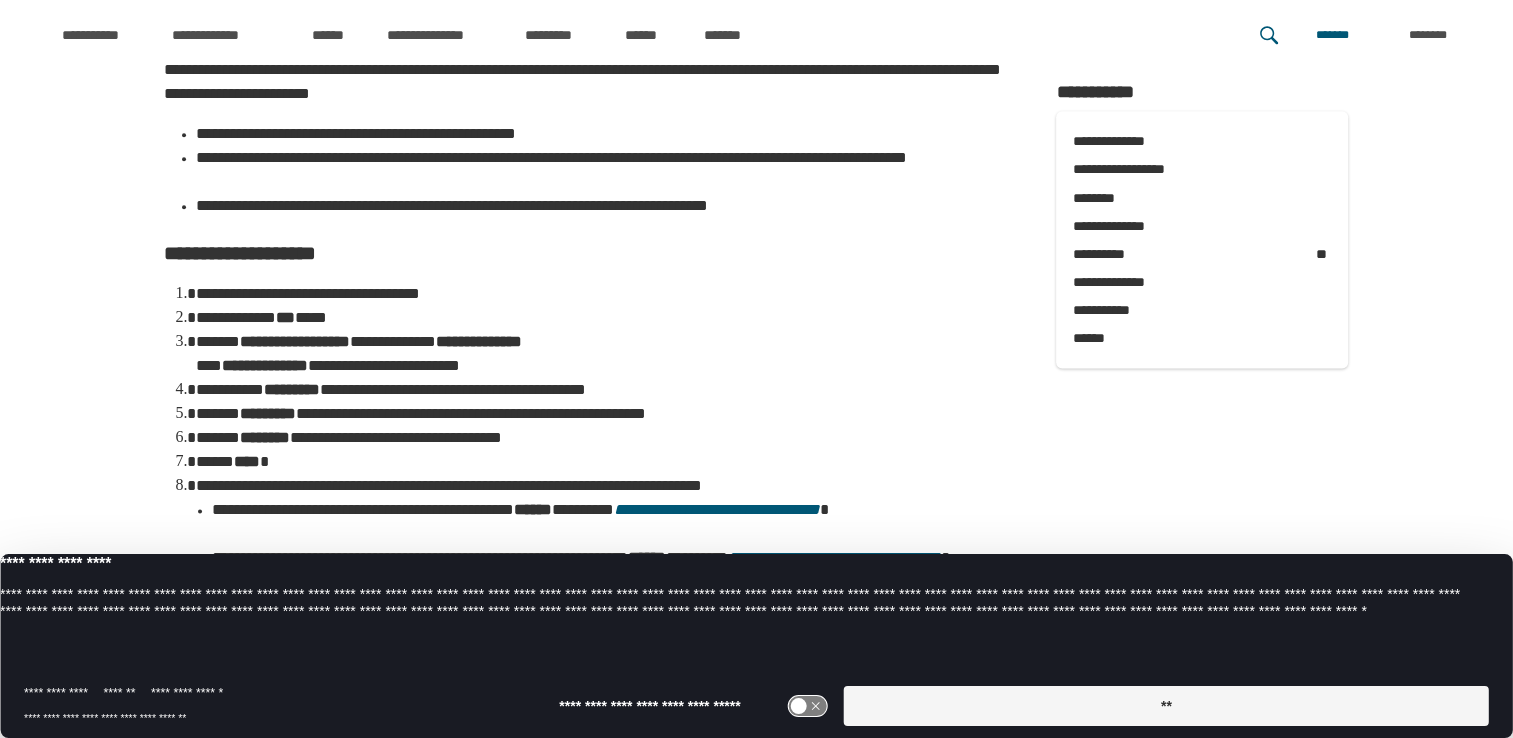 click on "**********" at bounding box center [590, 684] 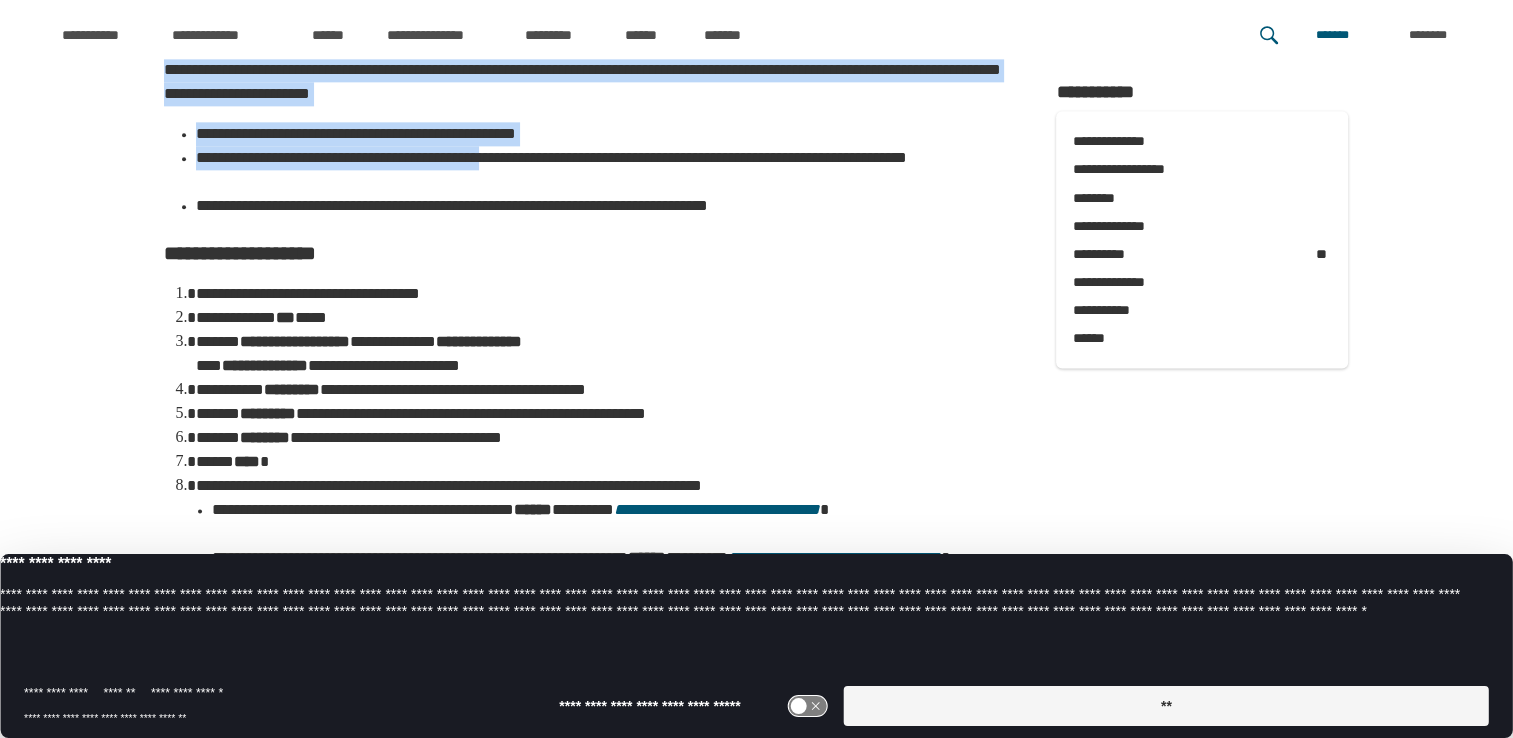 click on "**********" at bounding box center (590, 684) 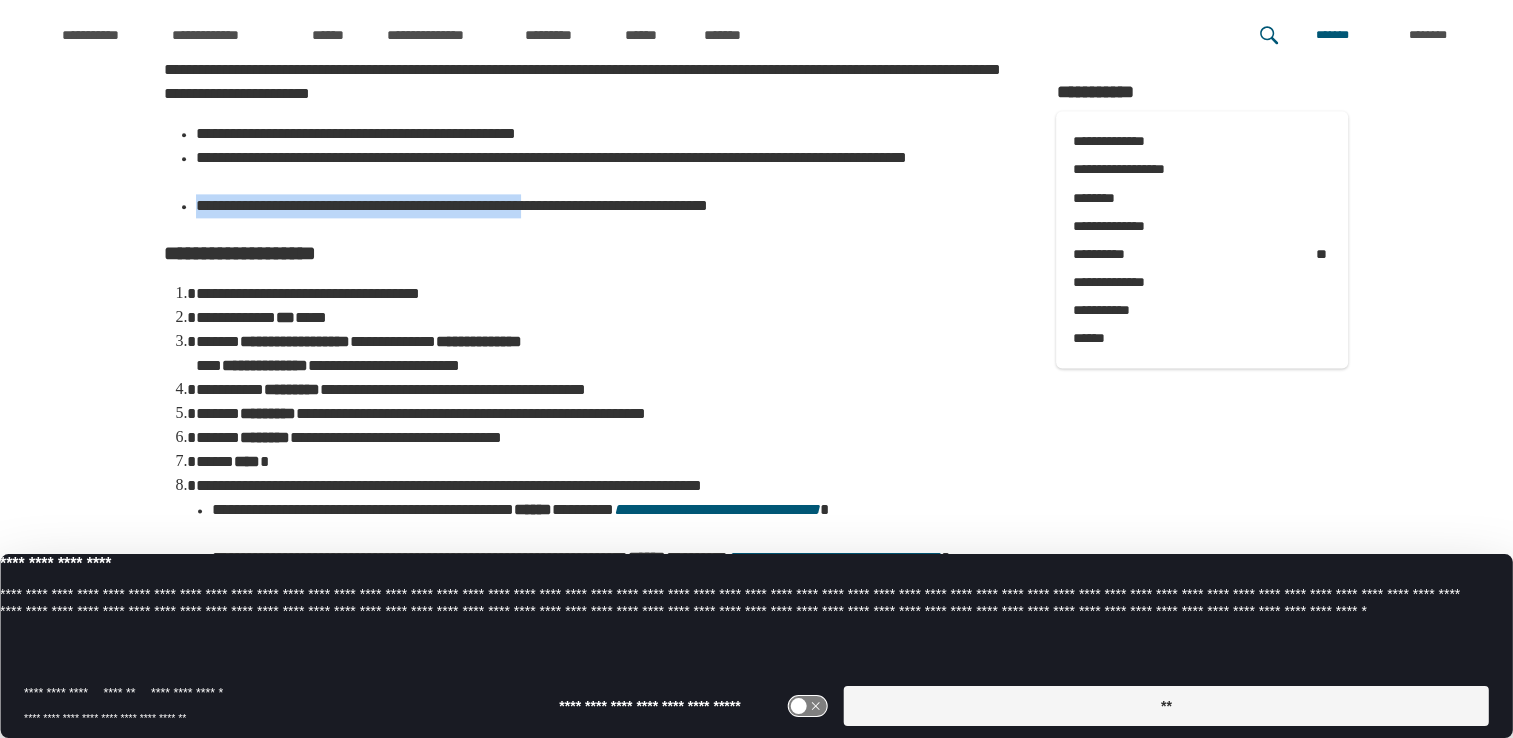 click on "**********" at bounding box center [590, 684] 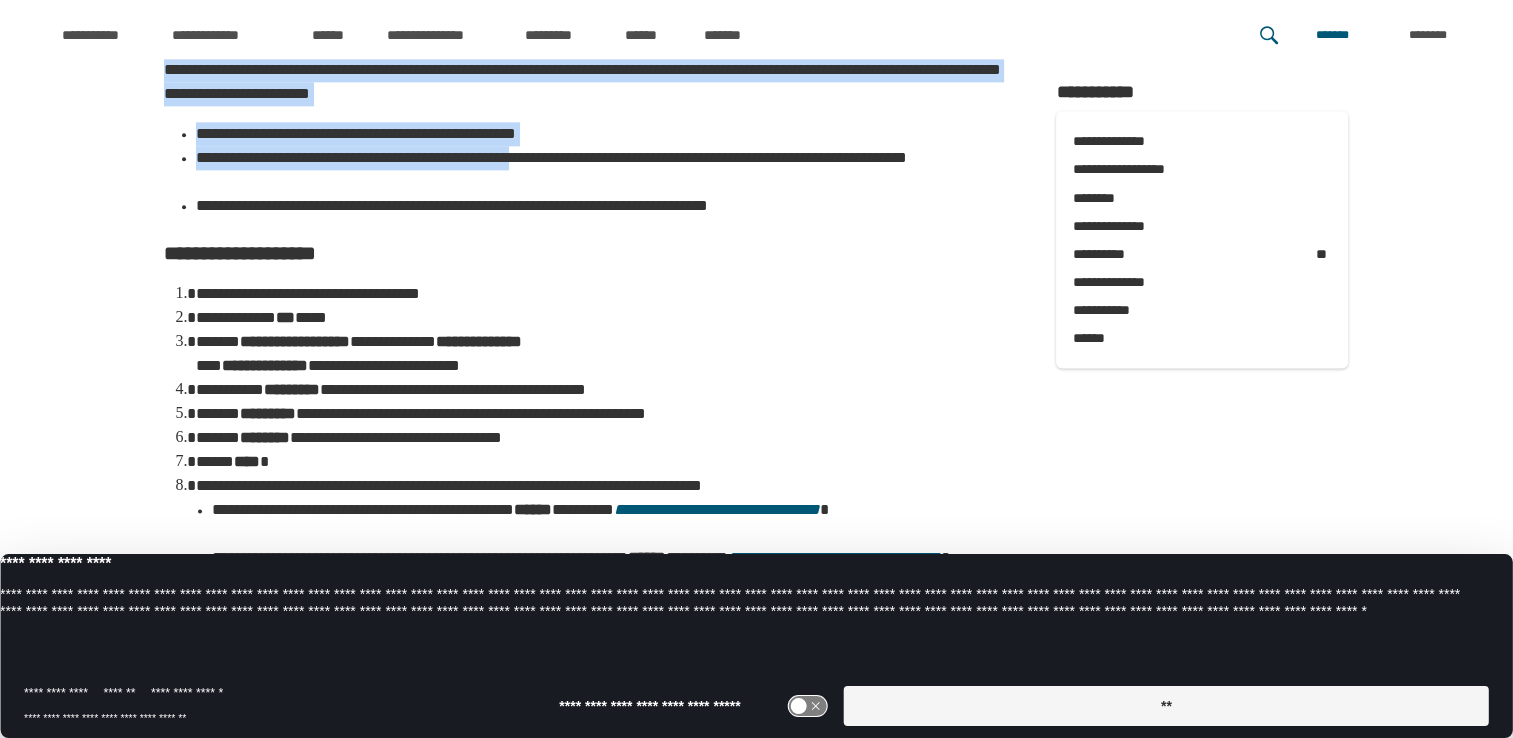 click on "**********" at bounding box center (590, 684) 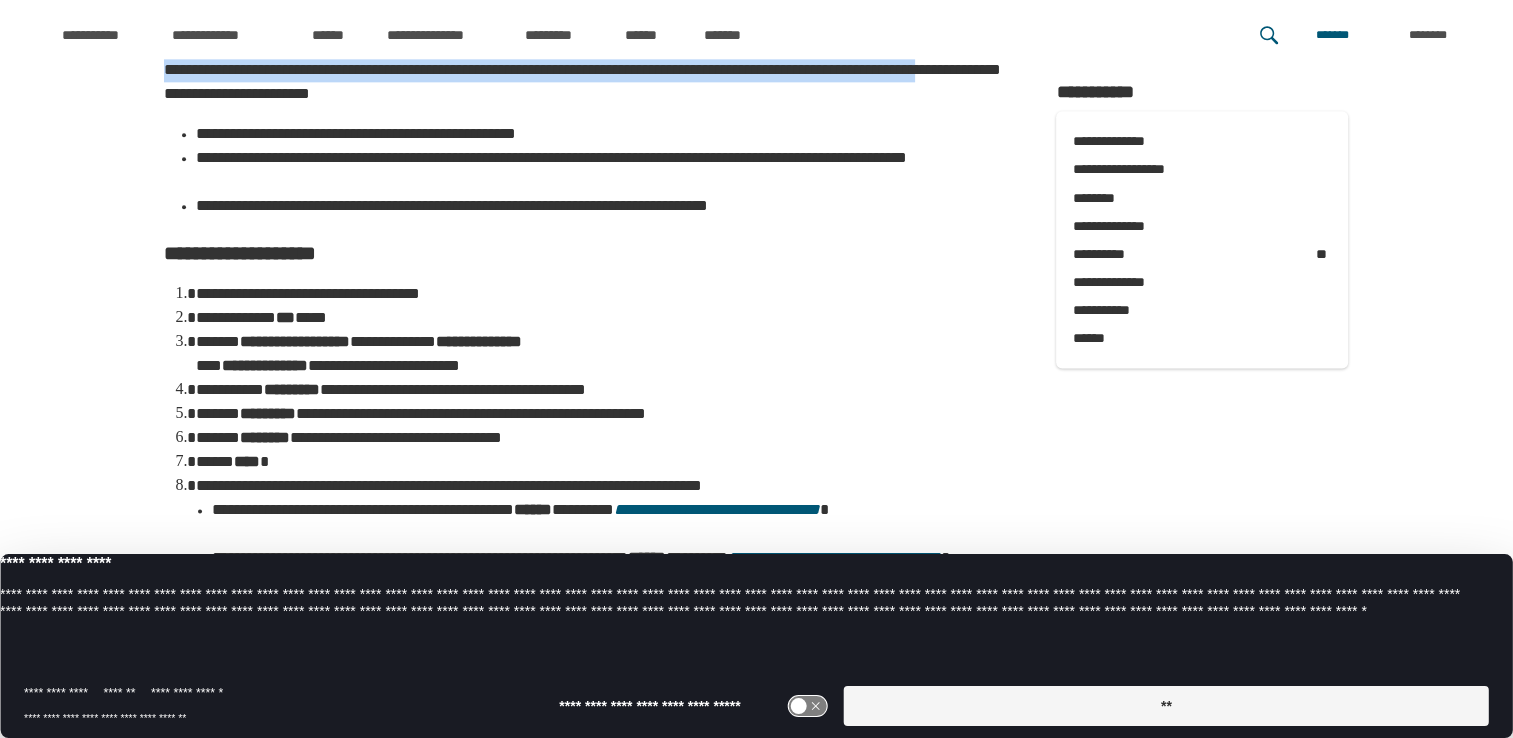 click on "**********" at bounding box center (590, 684) 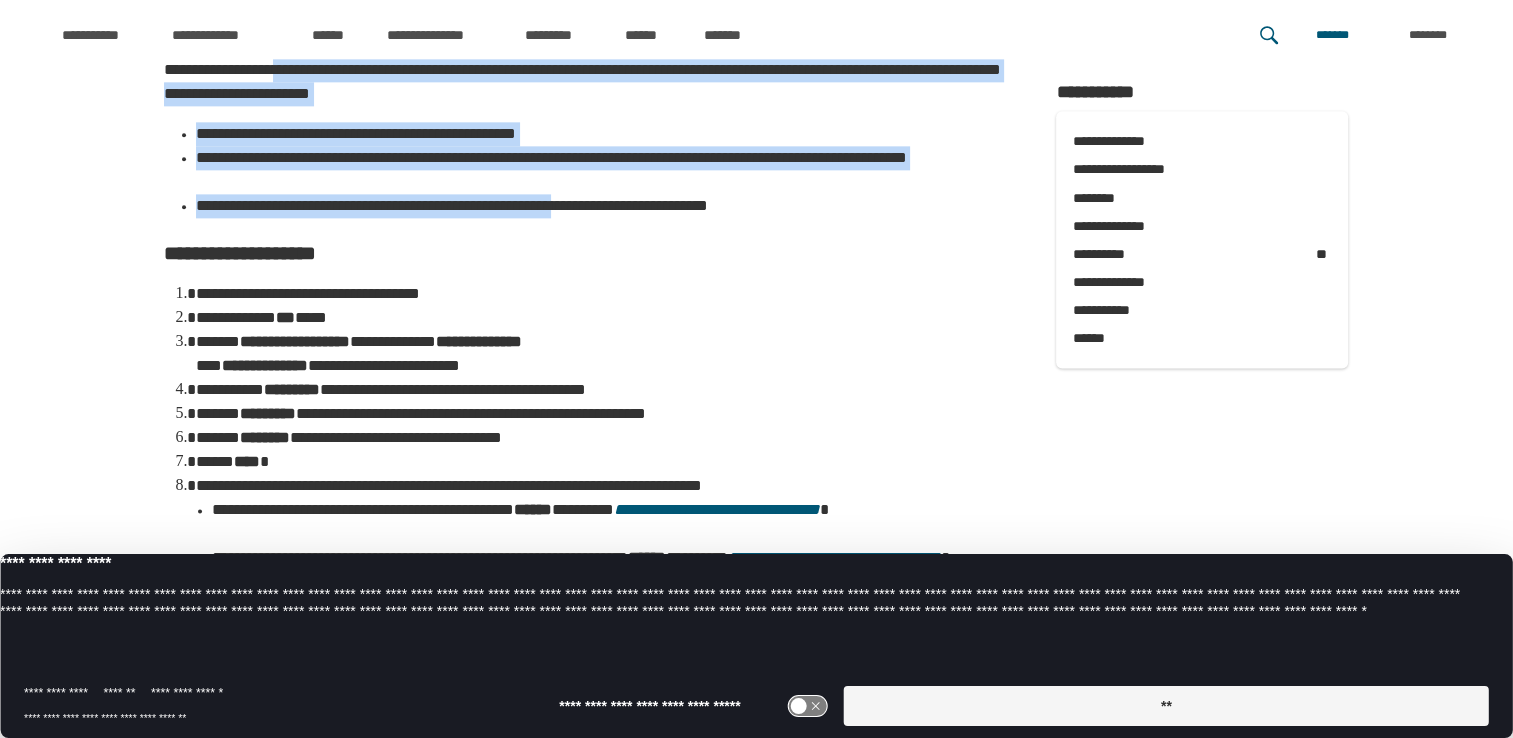 click on "**********" at bounding box center [590, 684] 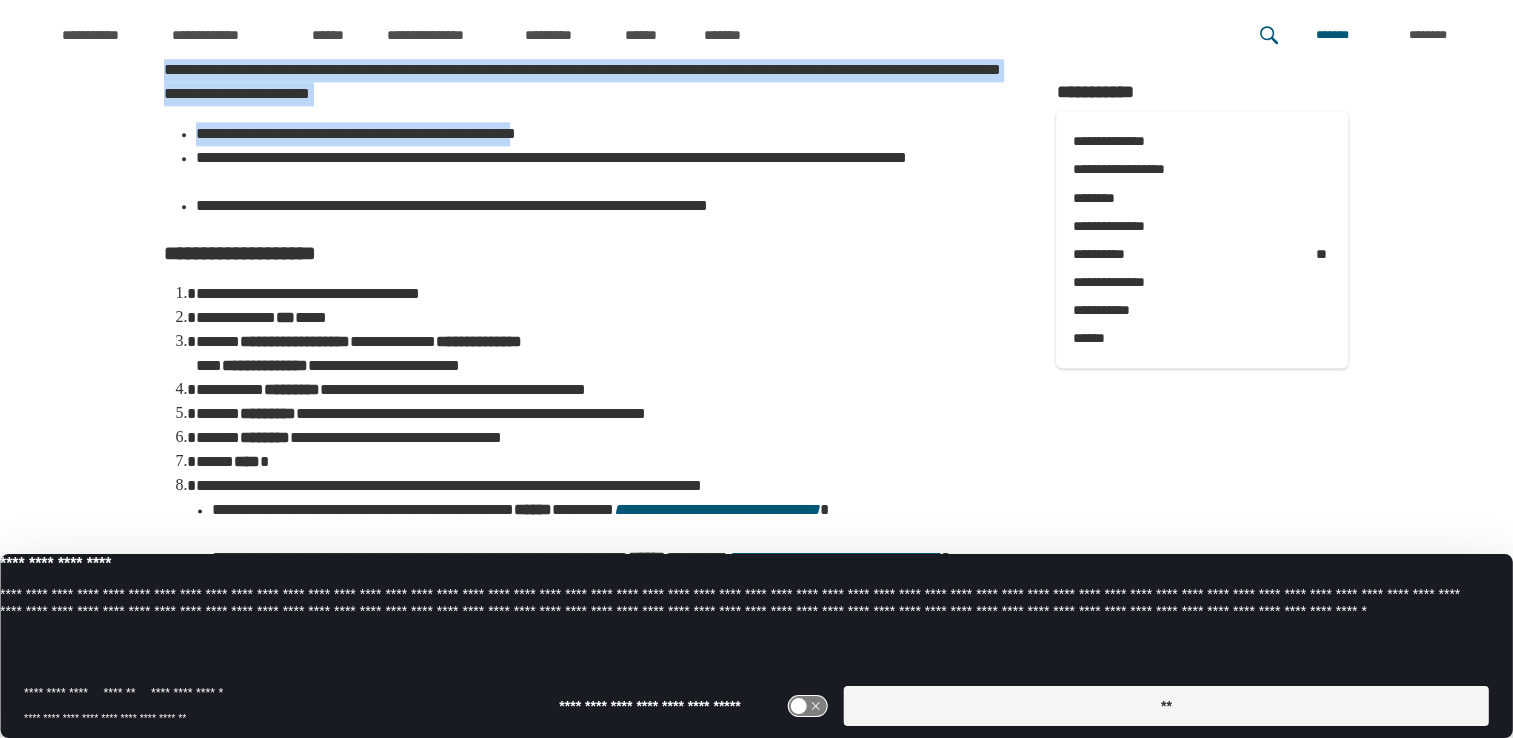 click on "**********" at bounding box center [590, 684] 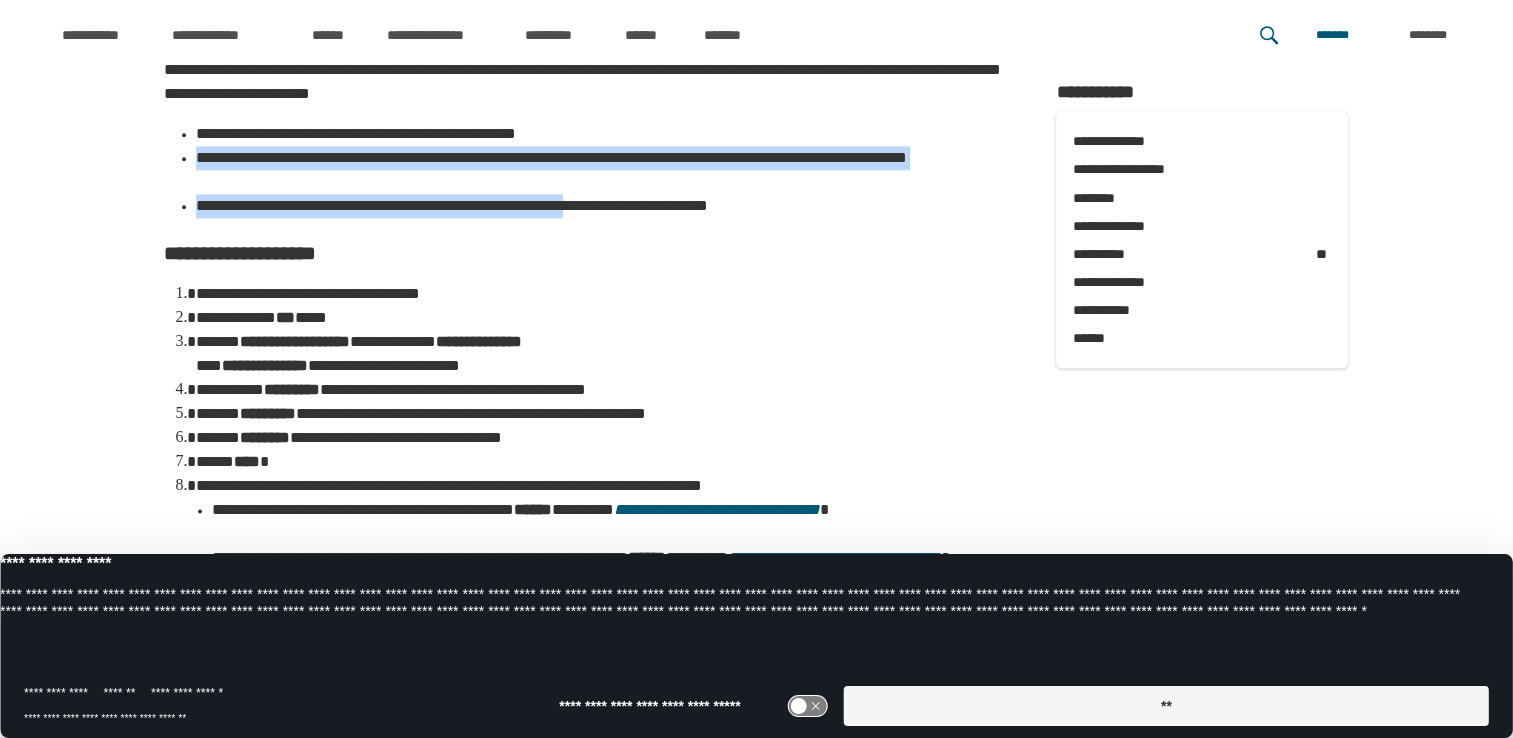 click on "**********" at bounding box center [590, 684] 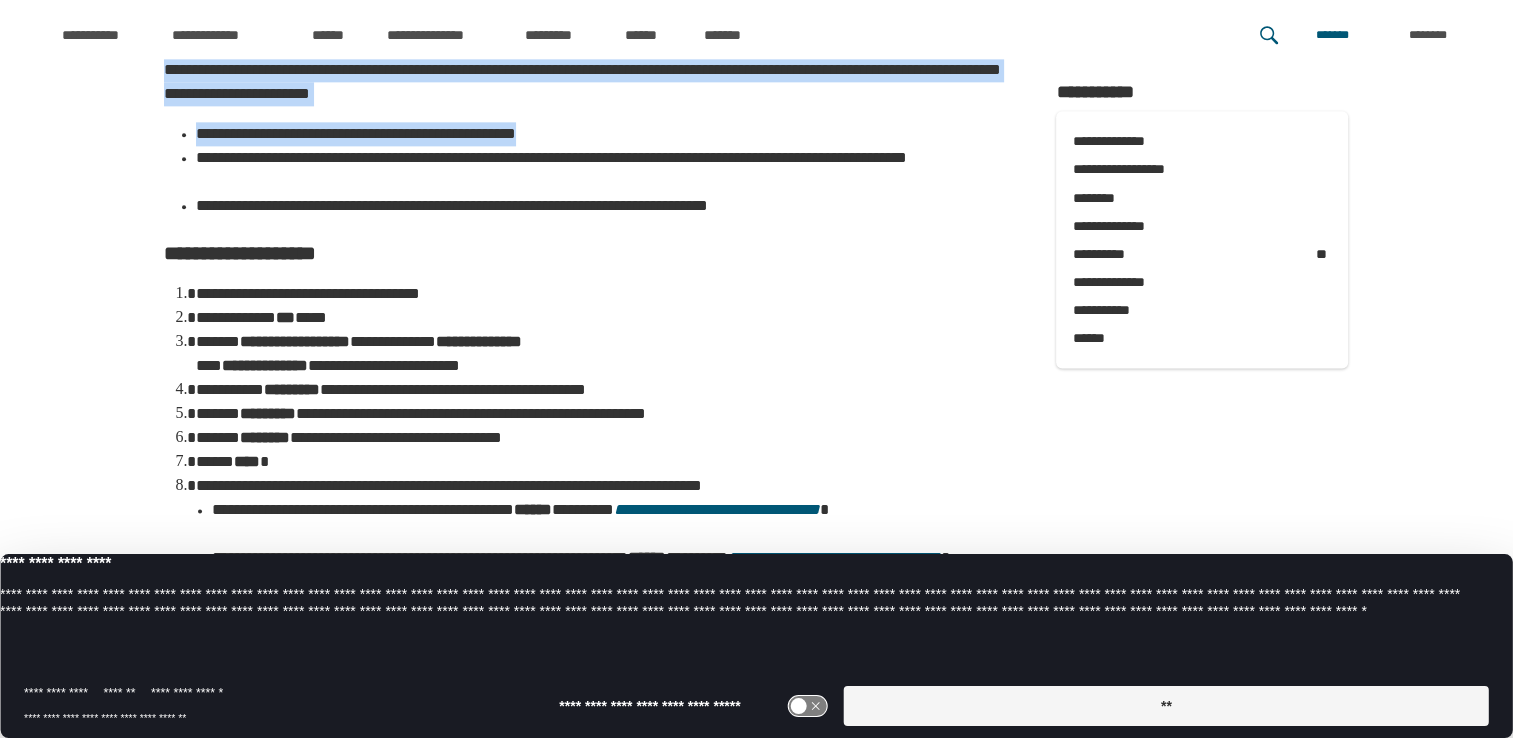 click on "**********" at bounding box center [590, 684] 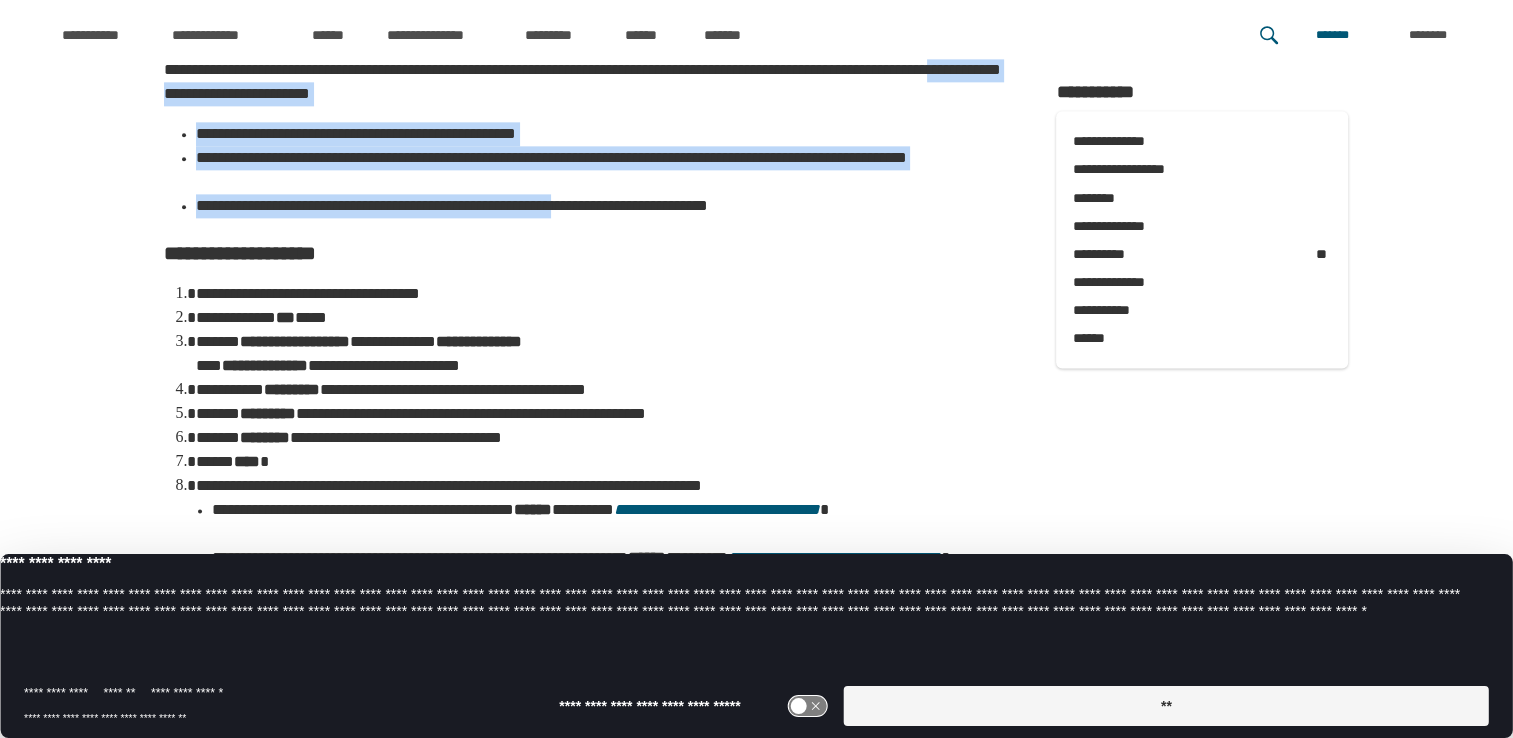 click on "**********" at bounding box center (590, 684) 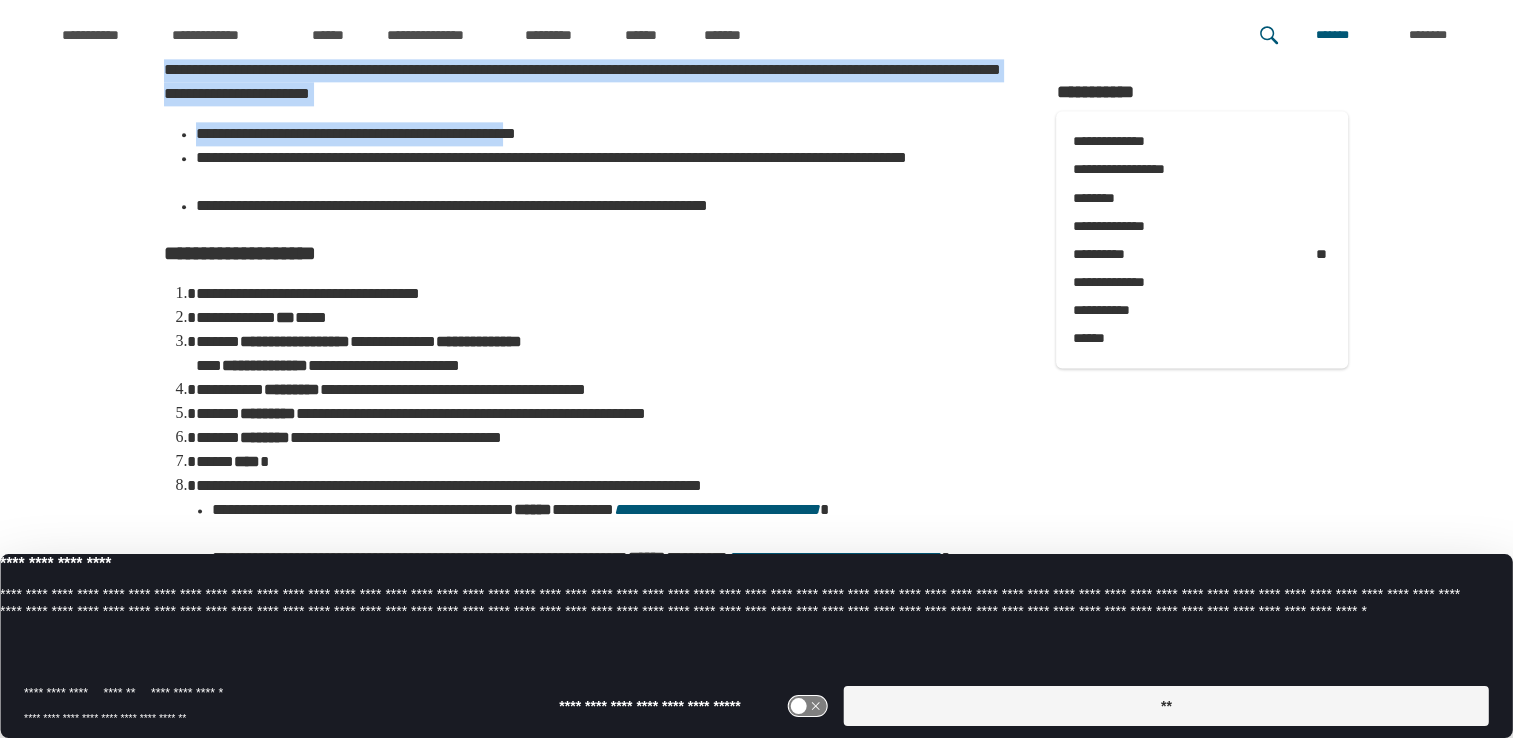 click on "**********" at bounding box center (590, 684) 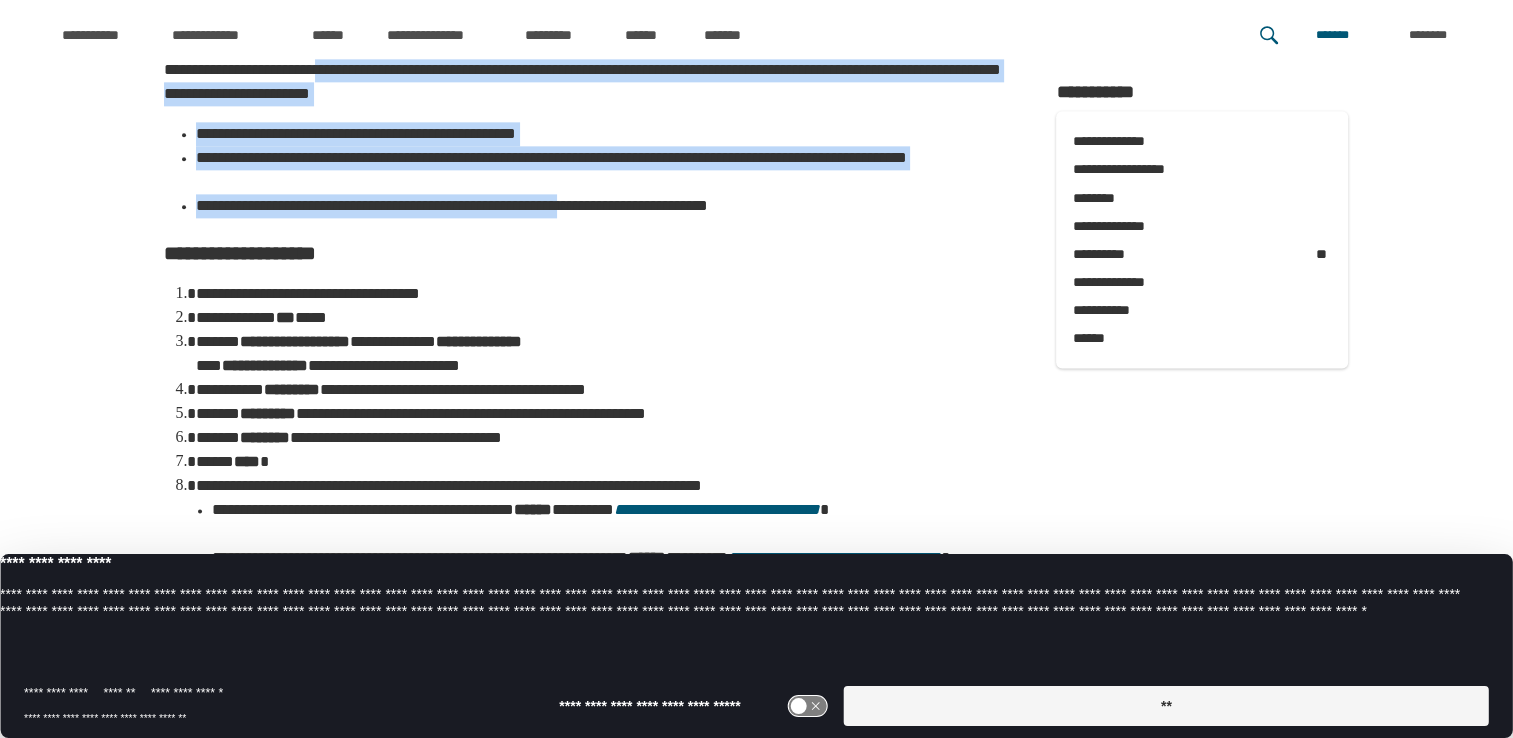 click on "**********" at bounding box center (590, 684) 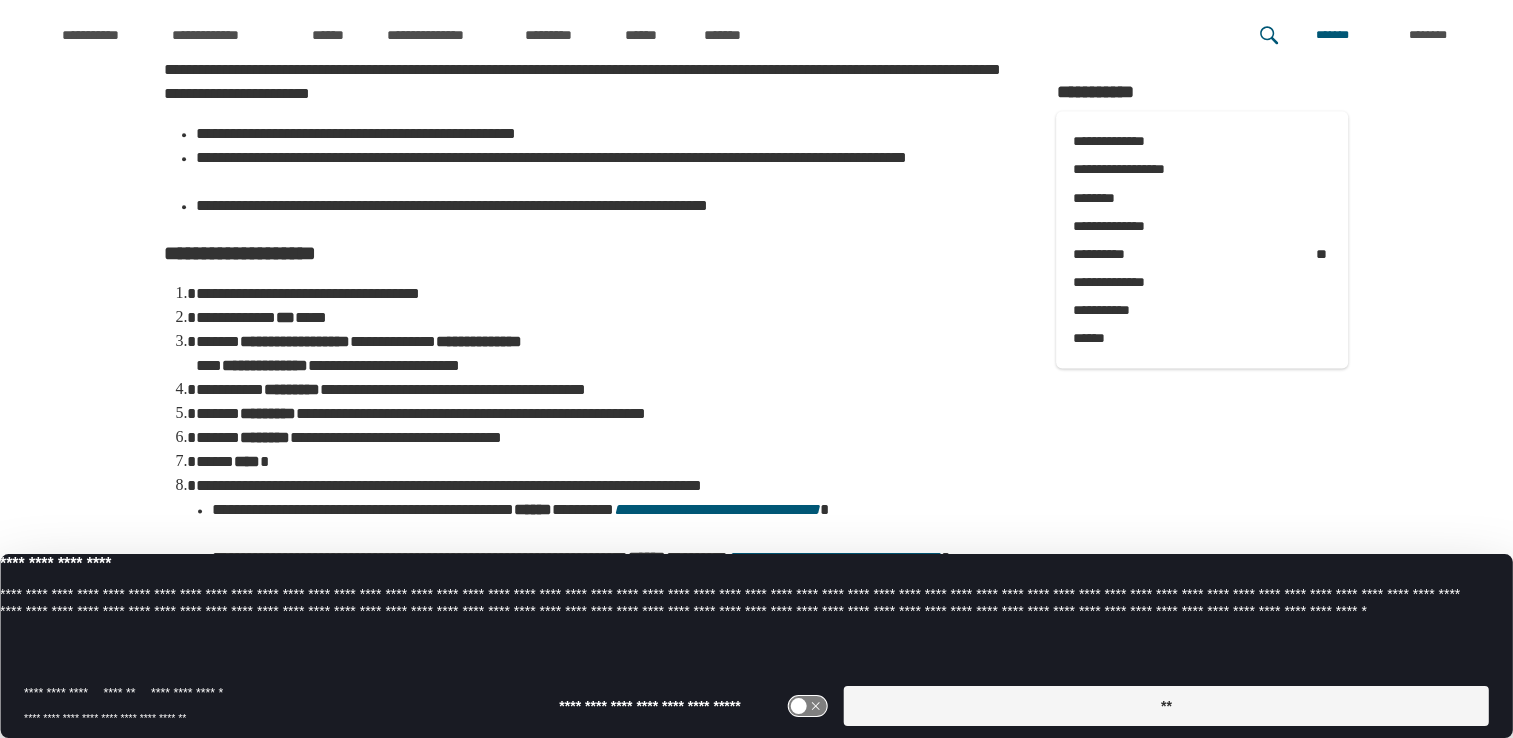 click on "**********" at bounding box center [590, 70] 